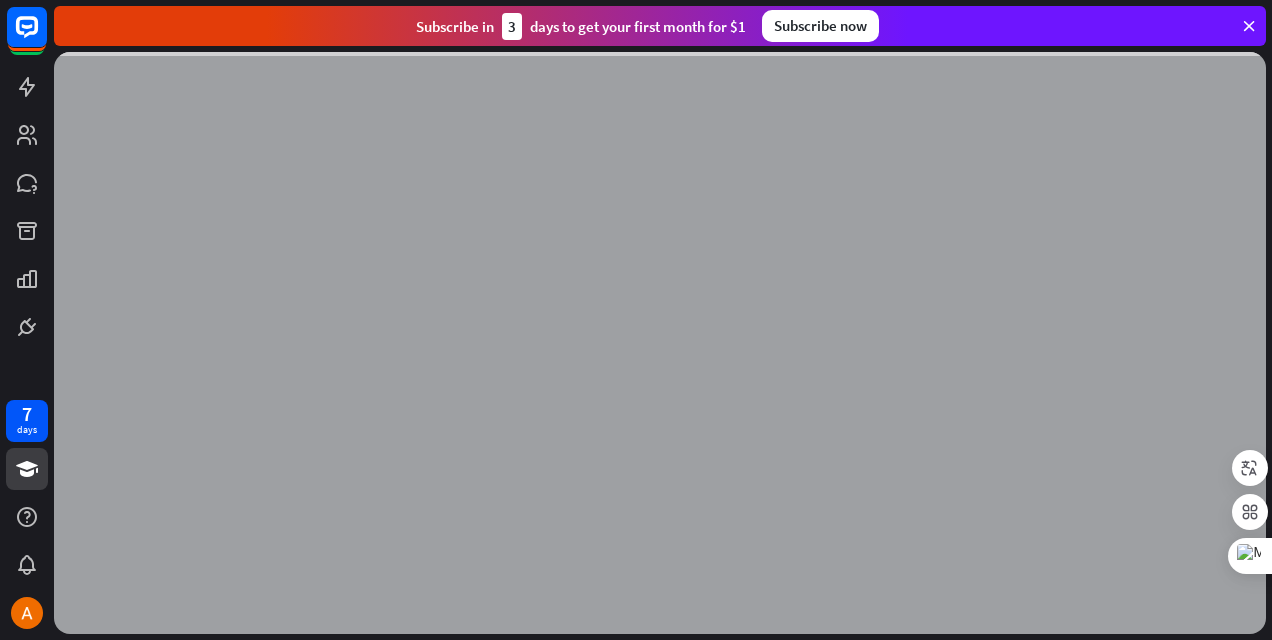 scroll, scrollTop: 0, scrollLeft: 0, axis: both 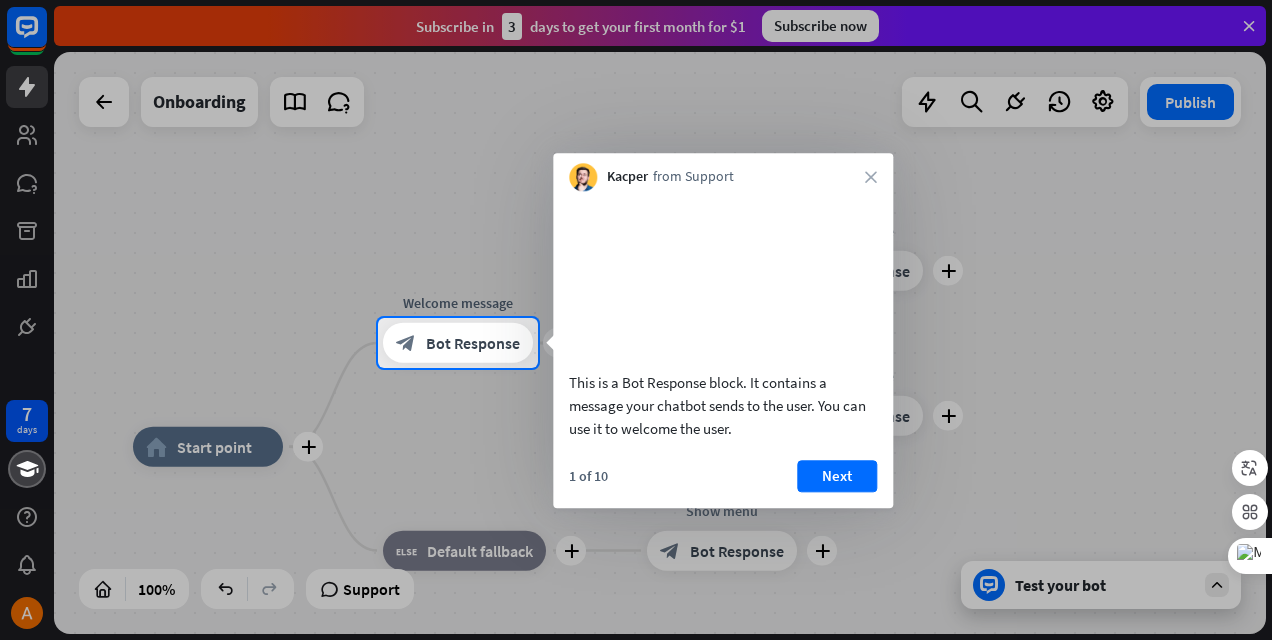 click at bounding box center [636, 159] 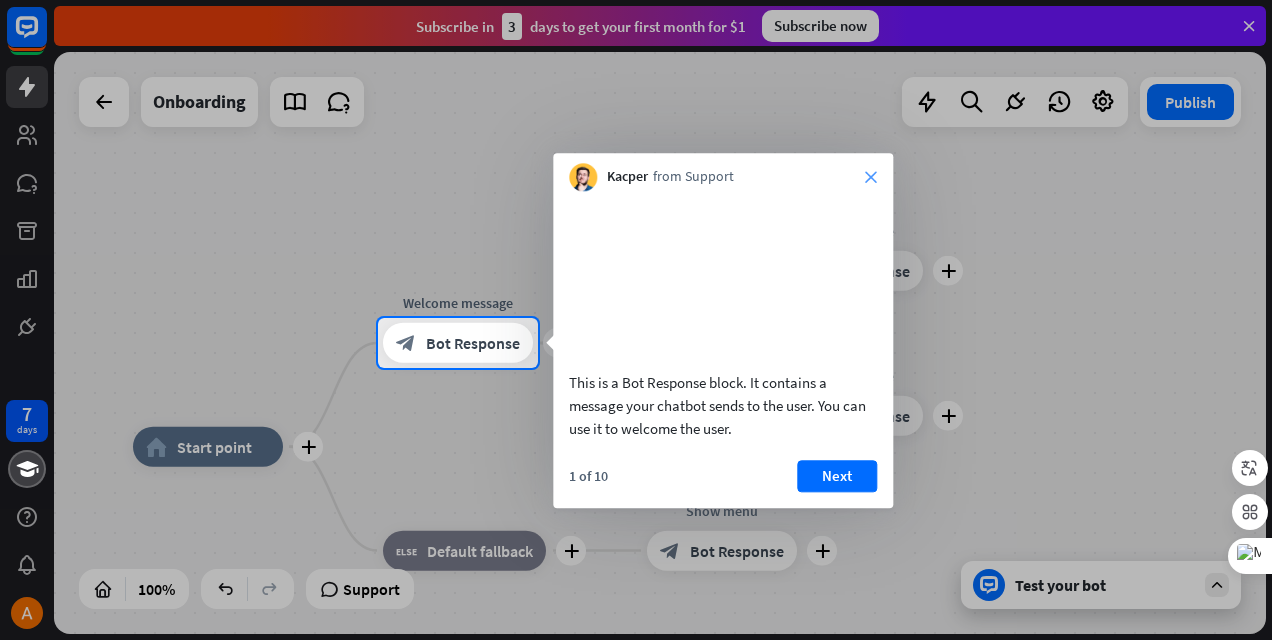 click on "close" at bounding box center [871, 177] 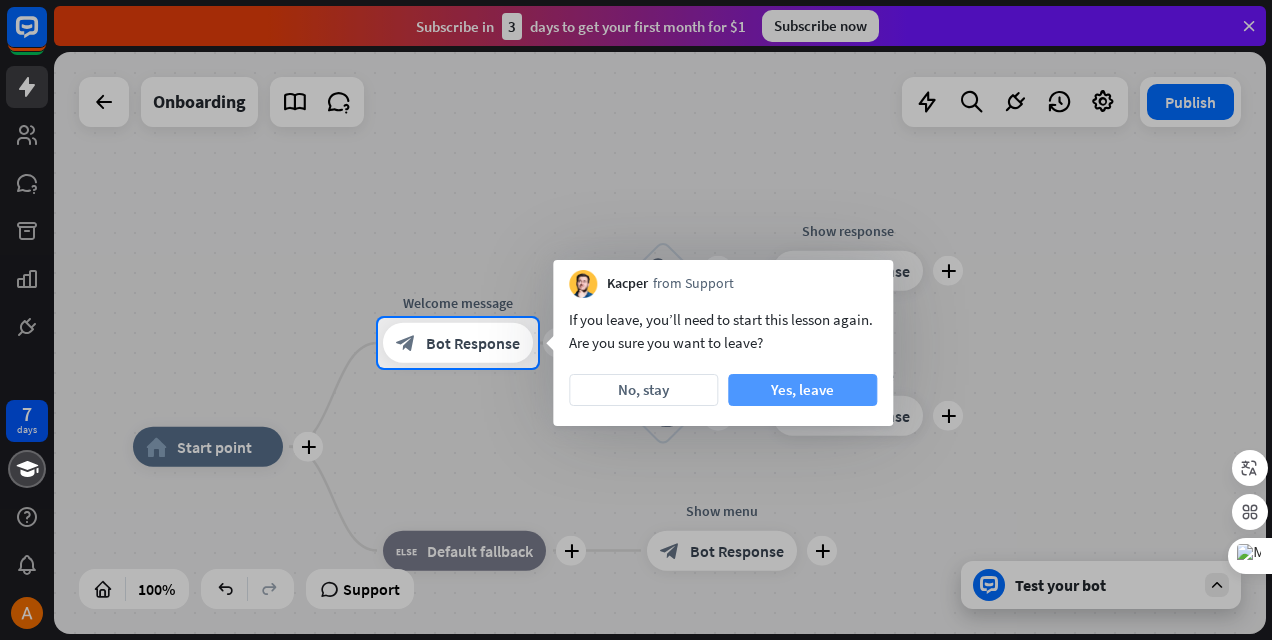 click on "Yes, leave" at bounding box center [802, 390] 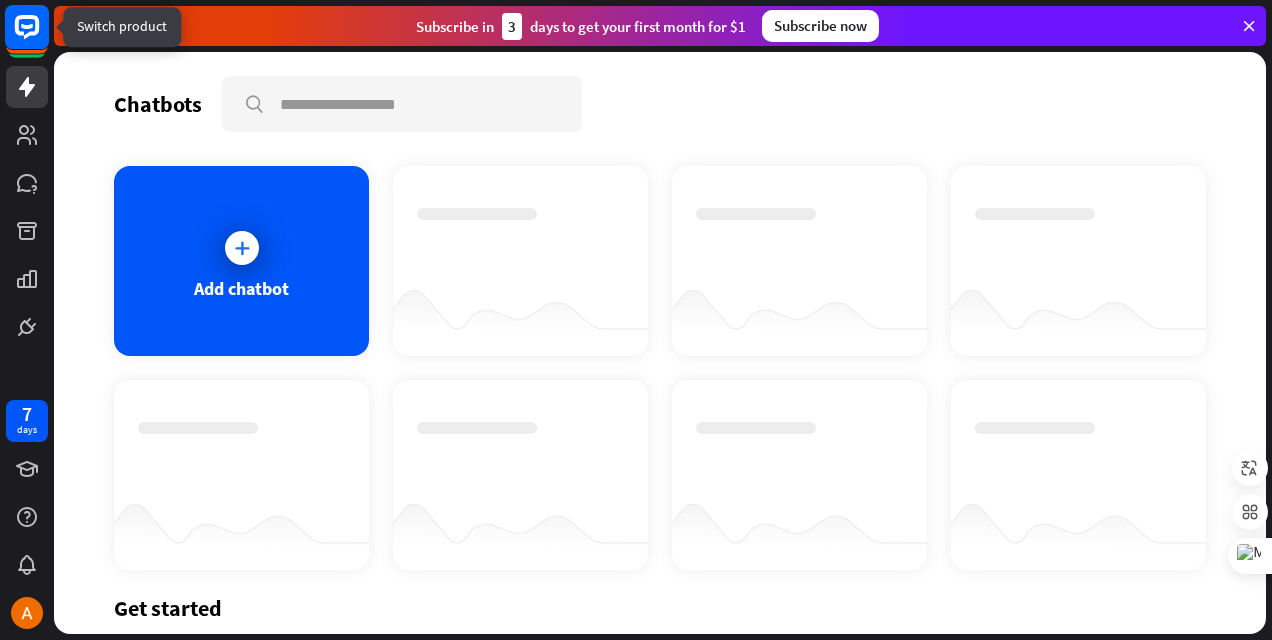 click 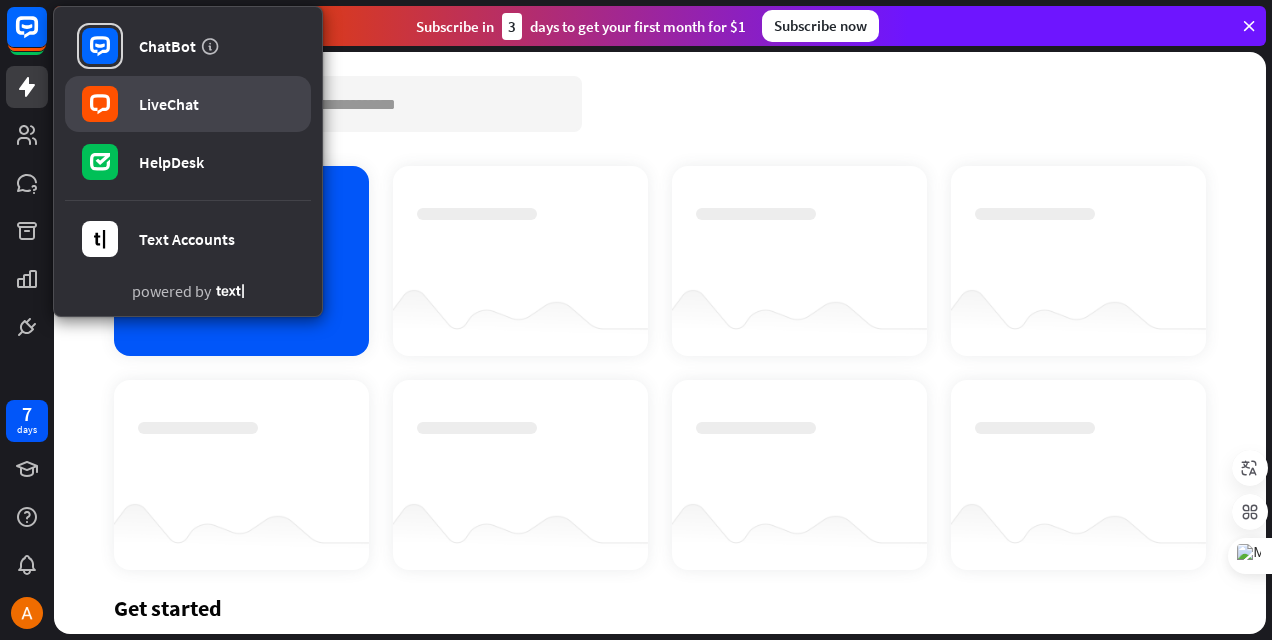 click on "LiveChat" at bounding box center [169, 104] 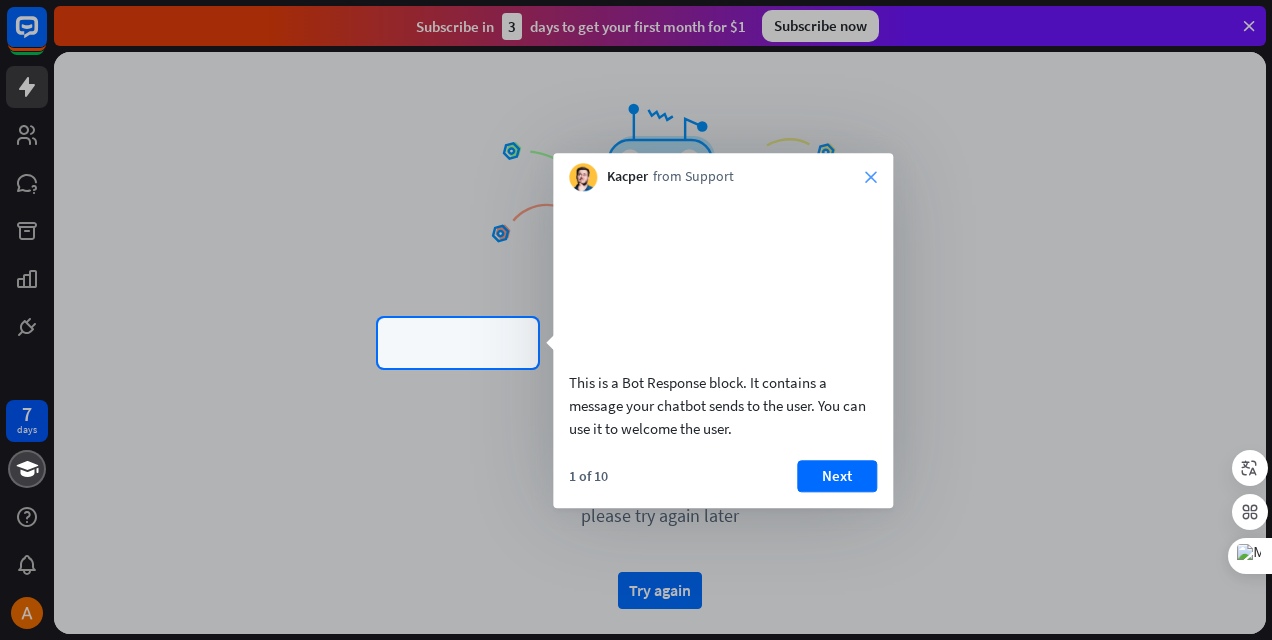 click on "close" at bounding box center (871, 177) 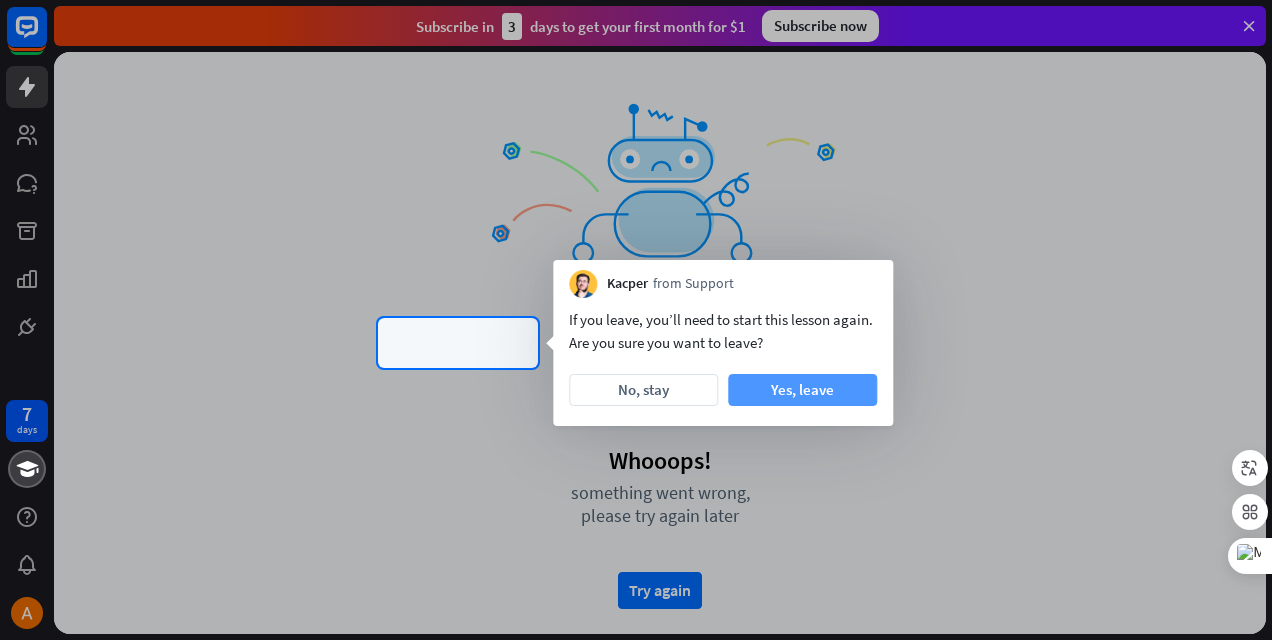 click on "Yes, leave" at bounding box center (802, 390) 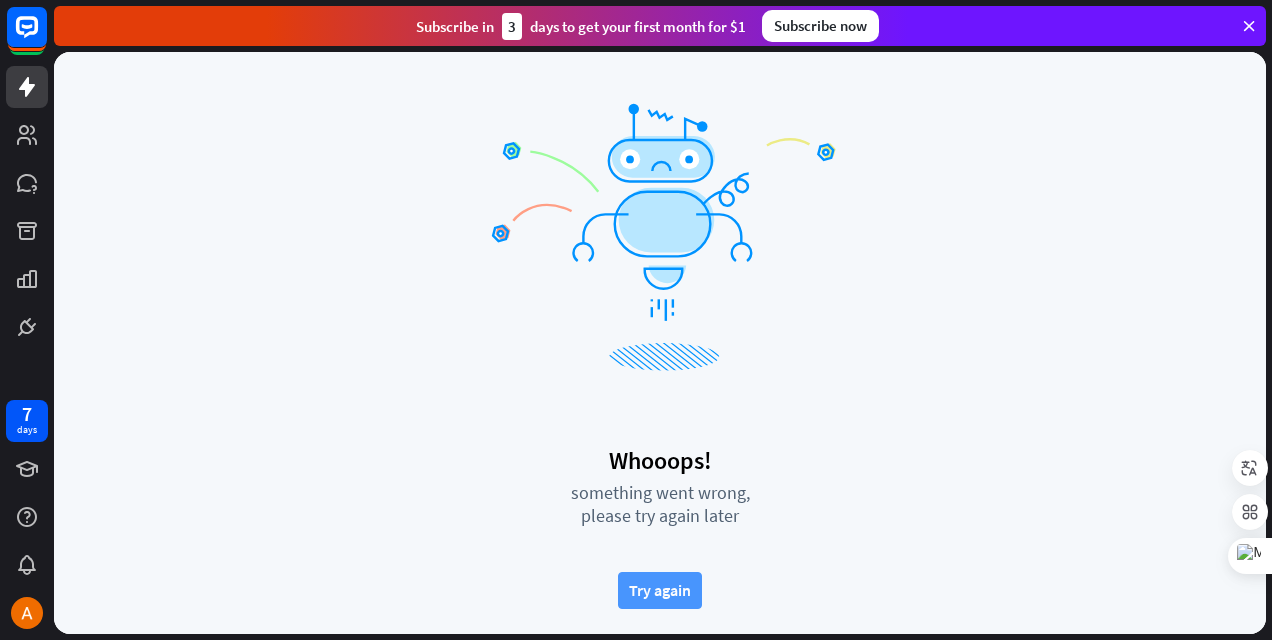 click on "Try again" at bounding box center [660, 590] 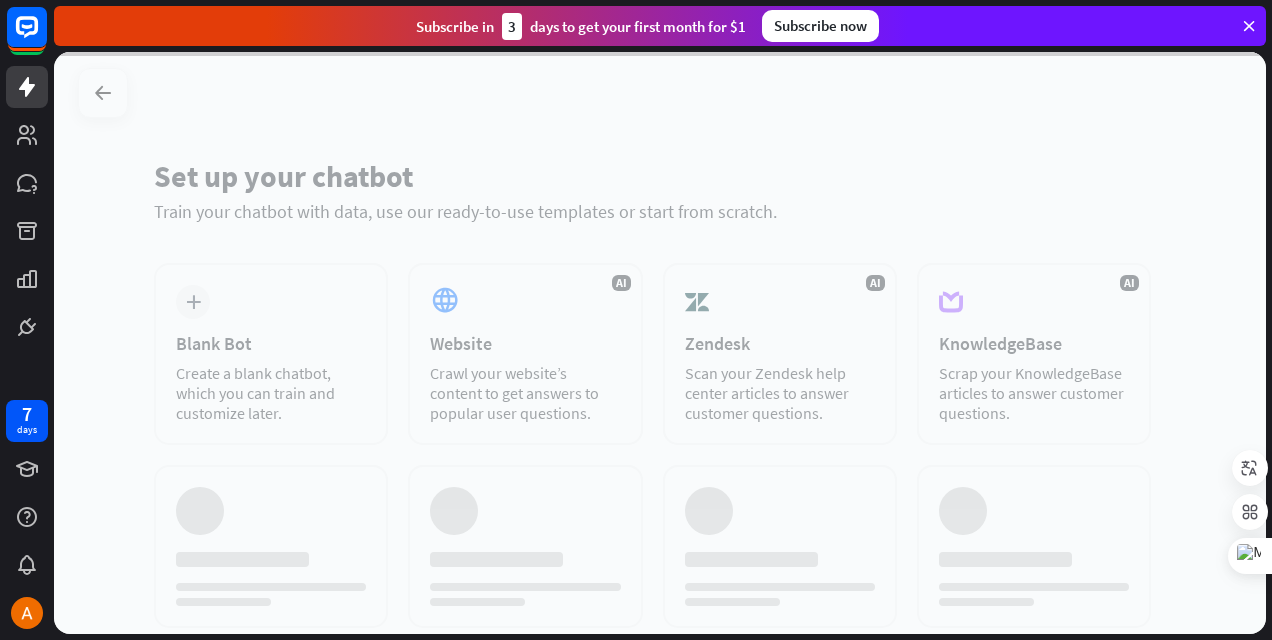scroll, scrollTop: 0, scrollLeft: 0, axis: both 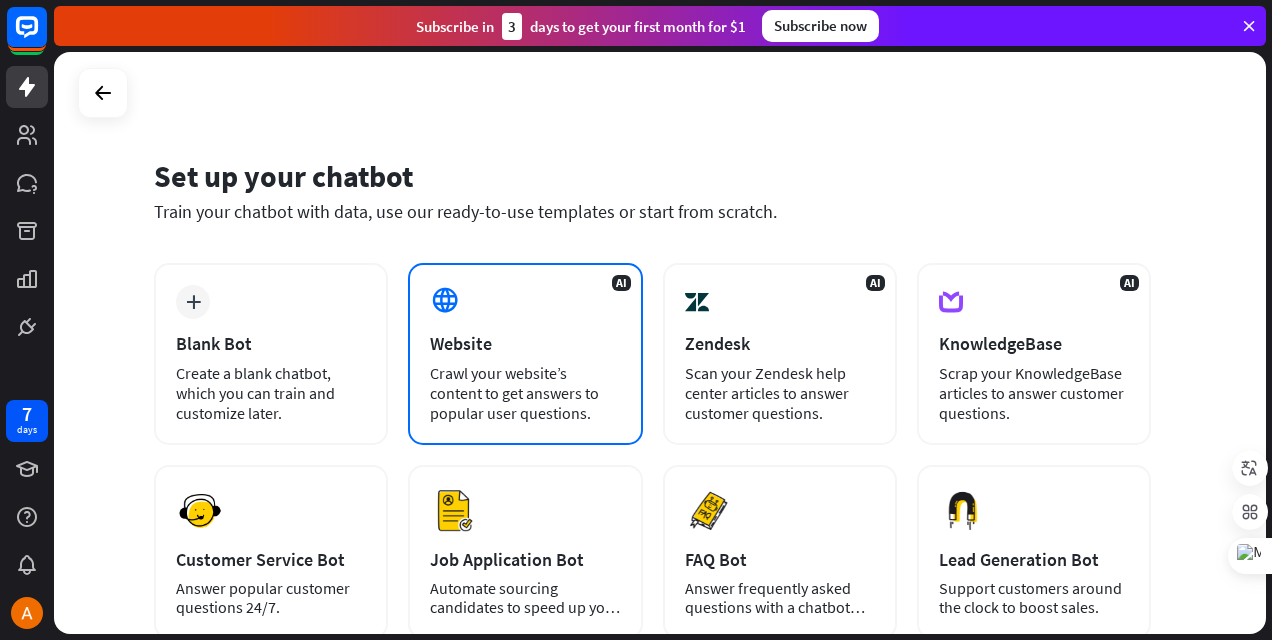 click on "Website" at bounding box center (525, 343) 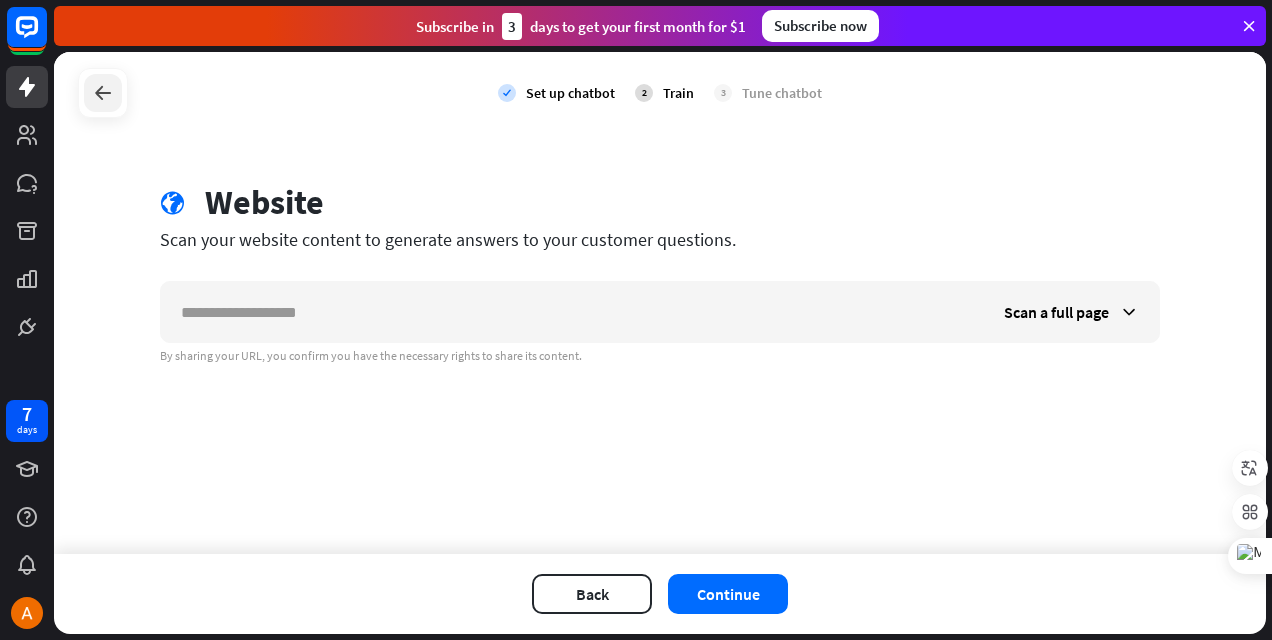 click at bounding box center (103, 93) 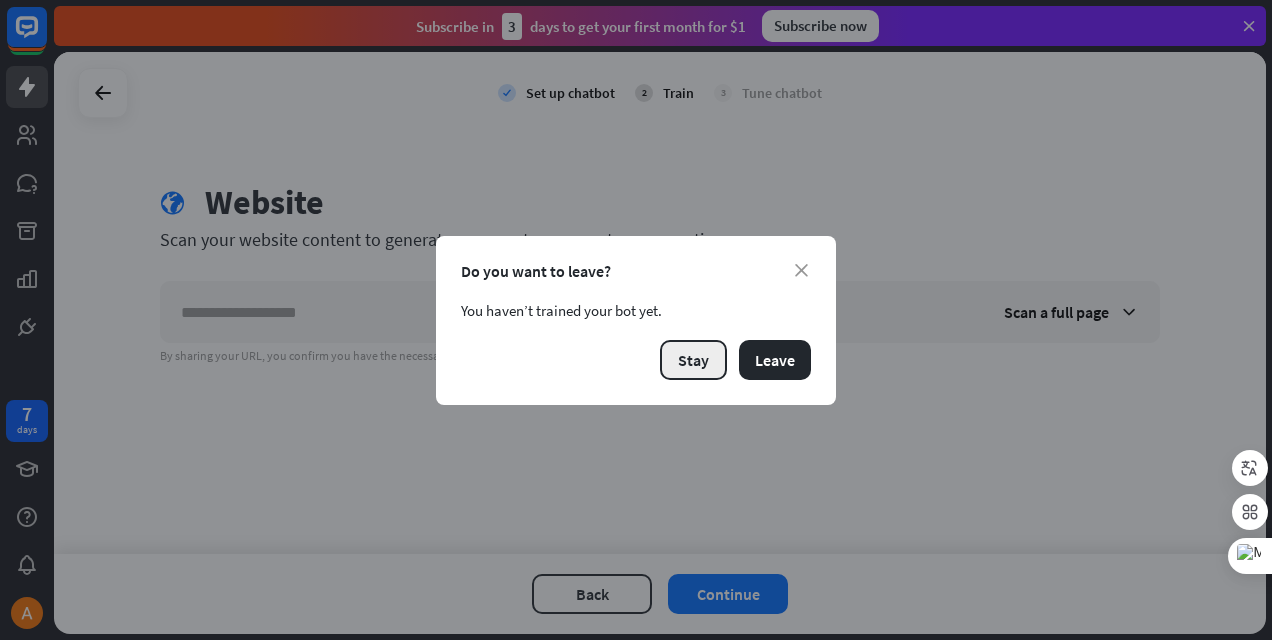 click on "Stay" at bounding box center (693, 360) 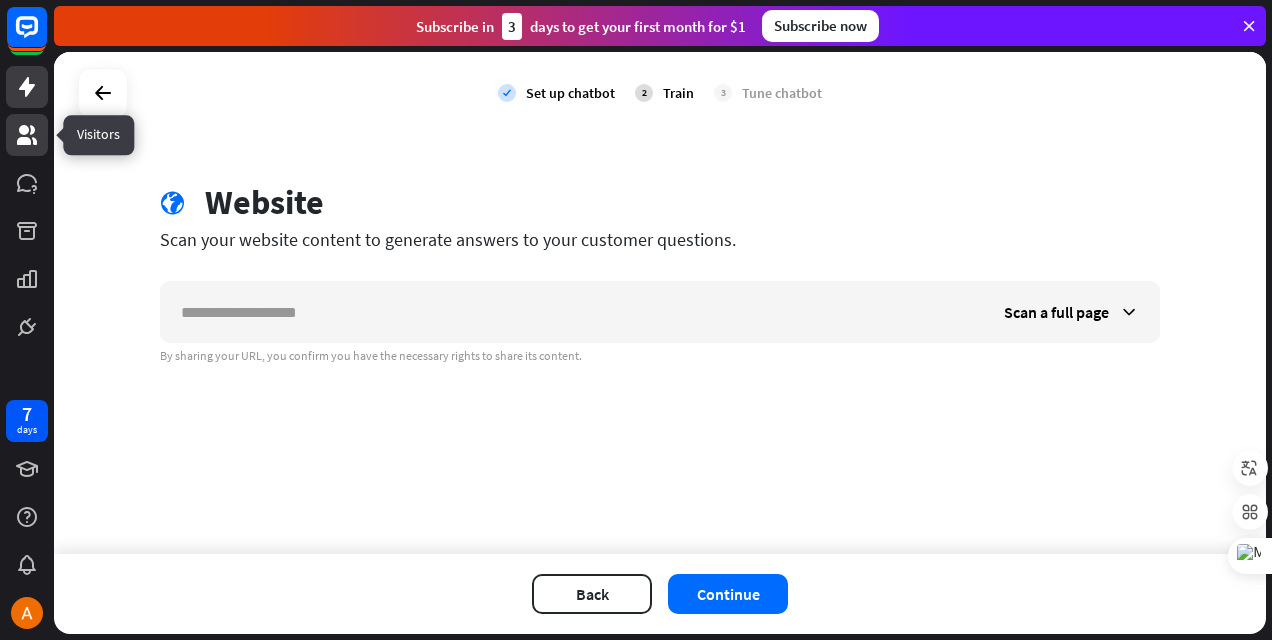 click 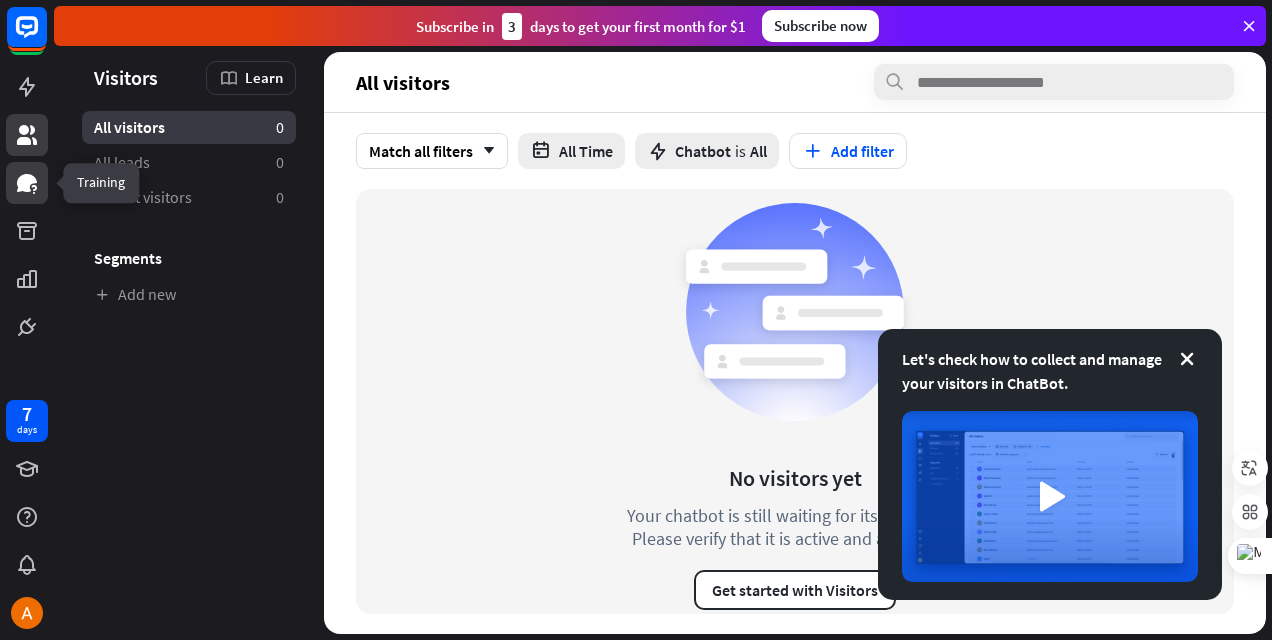 click 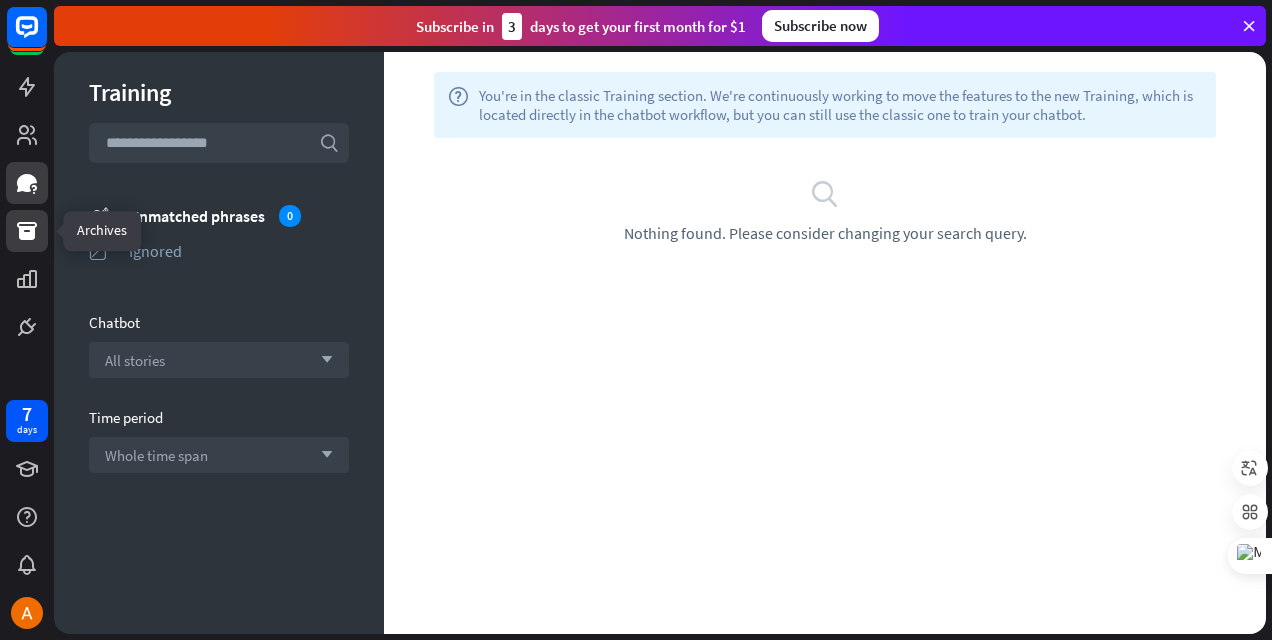 click 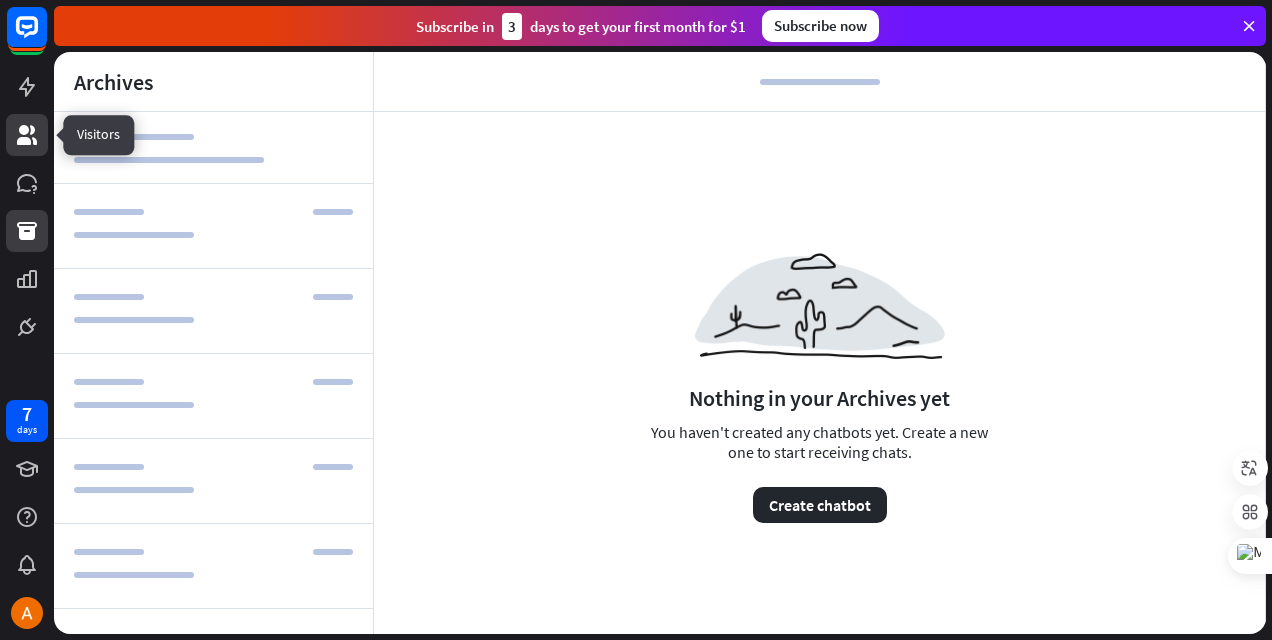 click 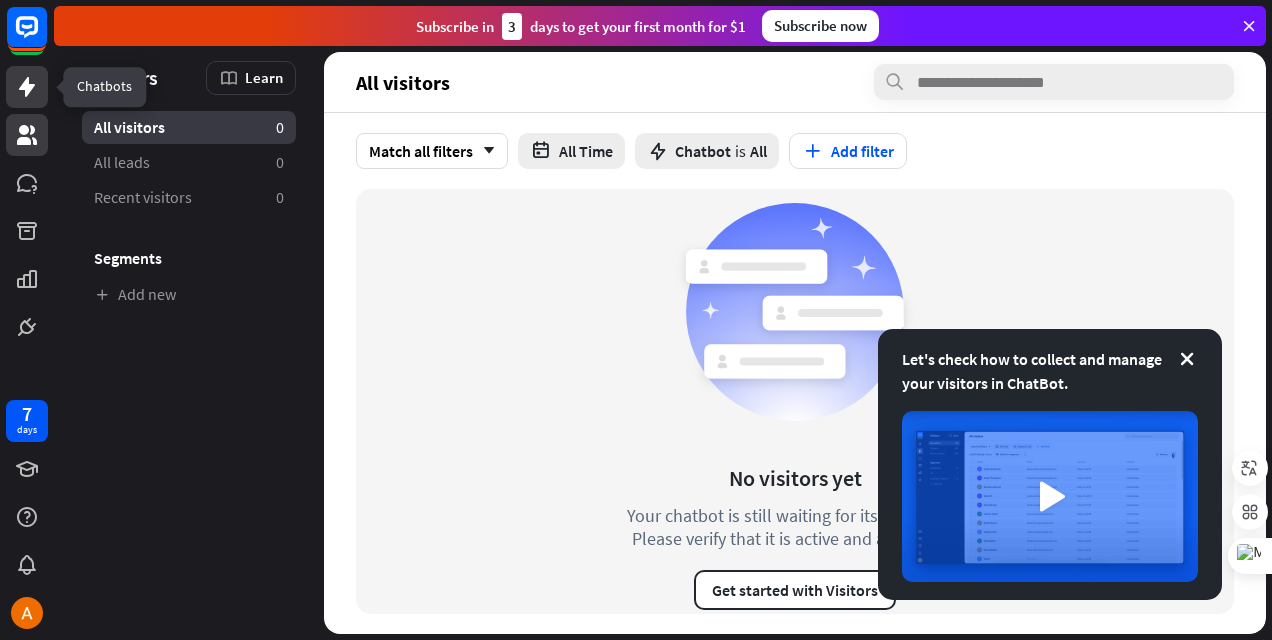 click 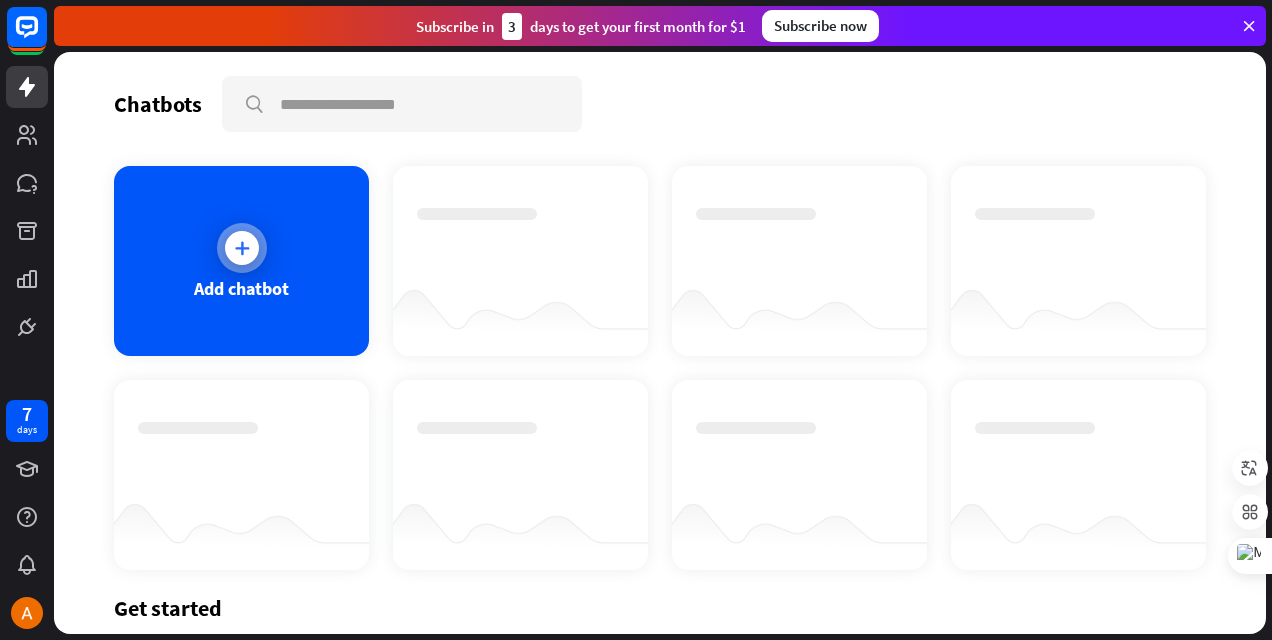click at bounding box center [242, 248] 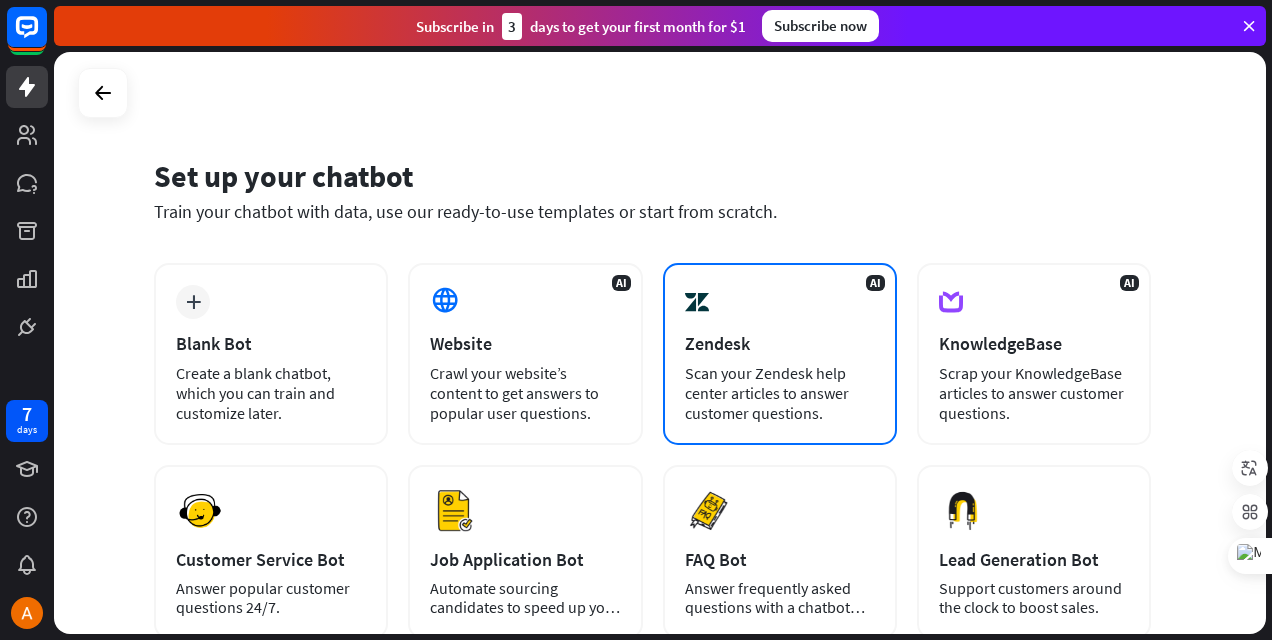 click on "AI Zendesk Scan your Zendesk help center articles to answer customer questions." at bounding box center [780, 354] 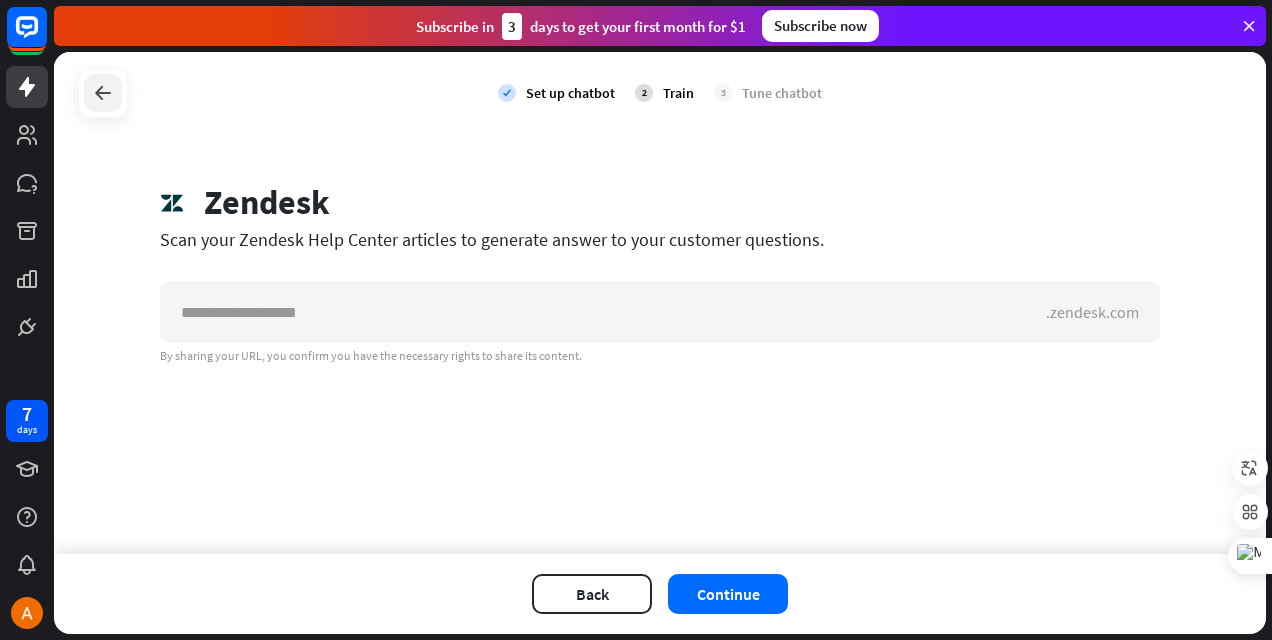 click at bounding box center [103, 93] 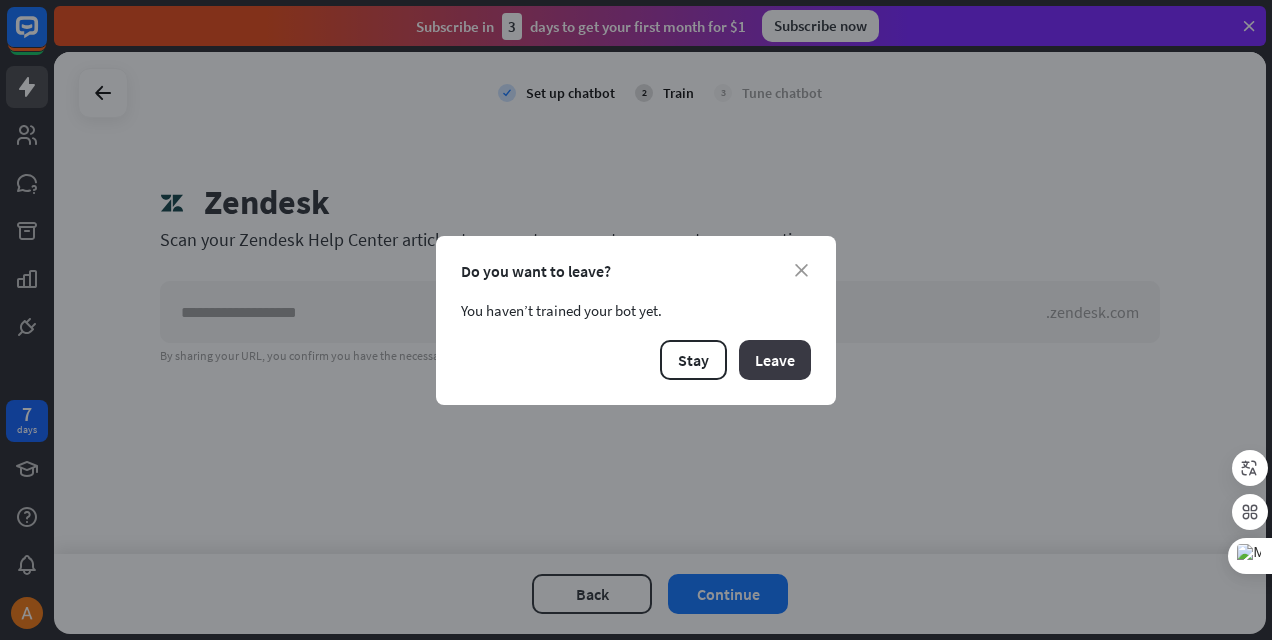 click on "Leave" at bounding box center (775, 360) 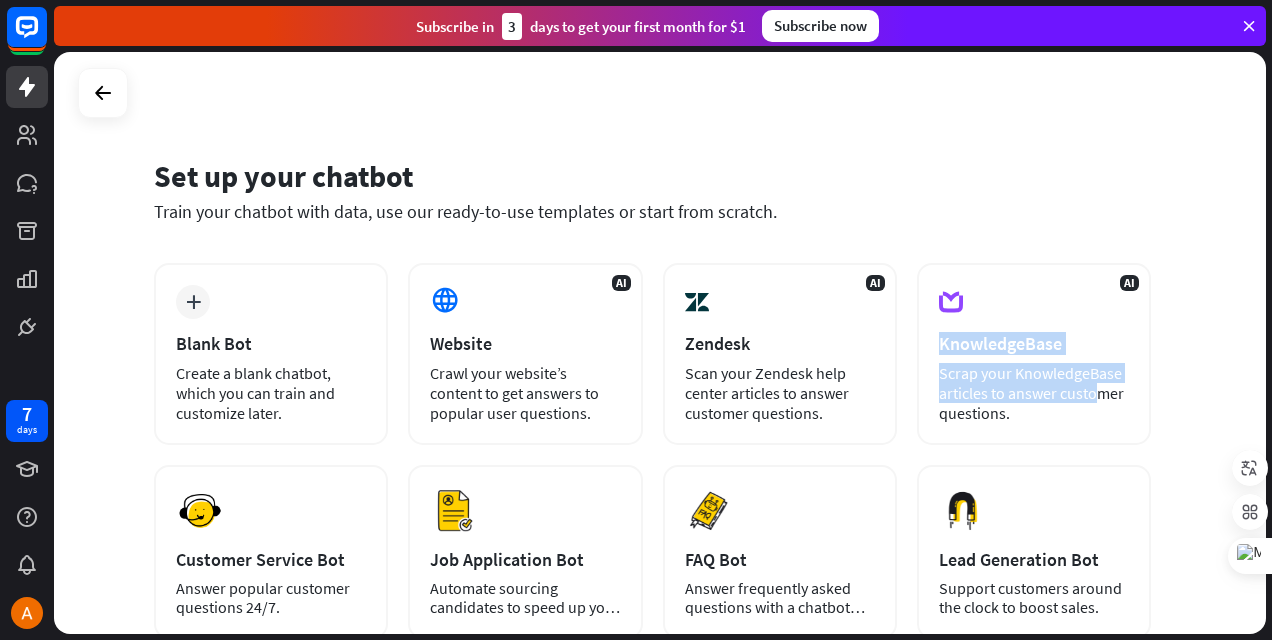 drag, startPoint x: 1271, startPoint y: 289, endPoint x: 1273, endPoint y: 366, distance: 77.02597 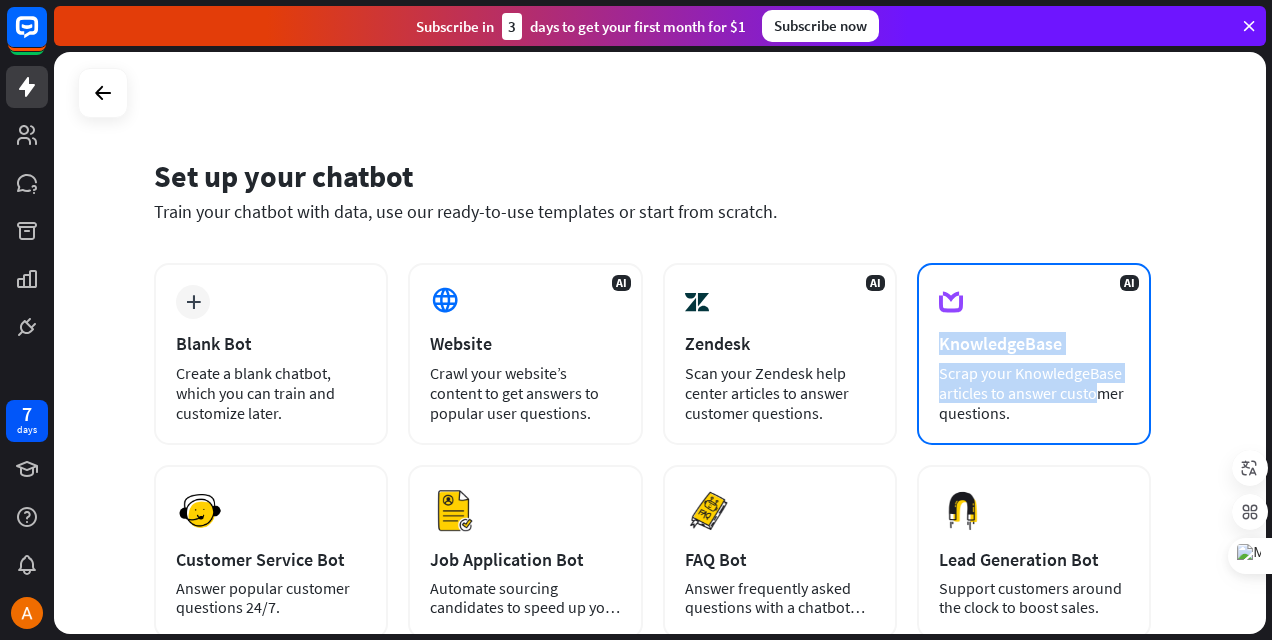 click on "KnowledgeBase" at bounding box center [1034, 343] 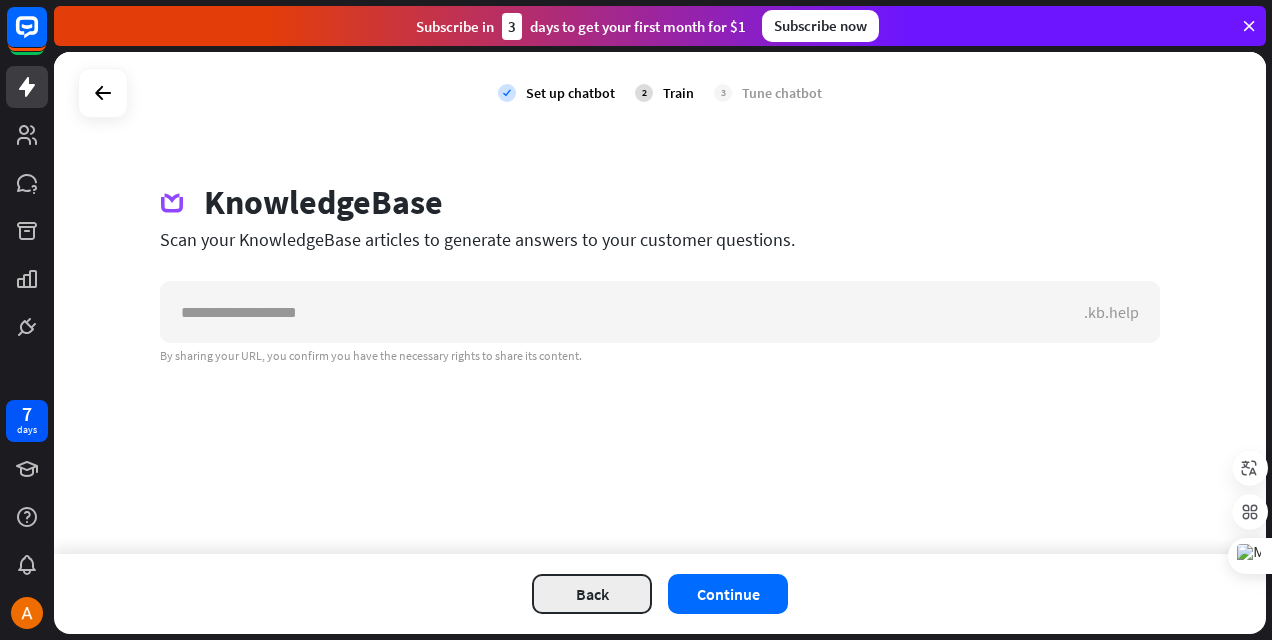 click on "Back" at bounding box center (592, 594) 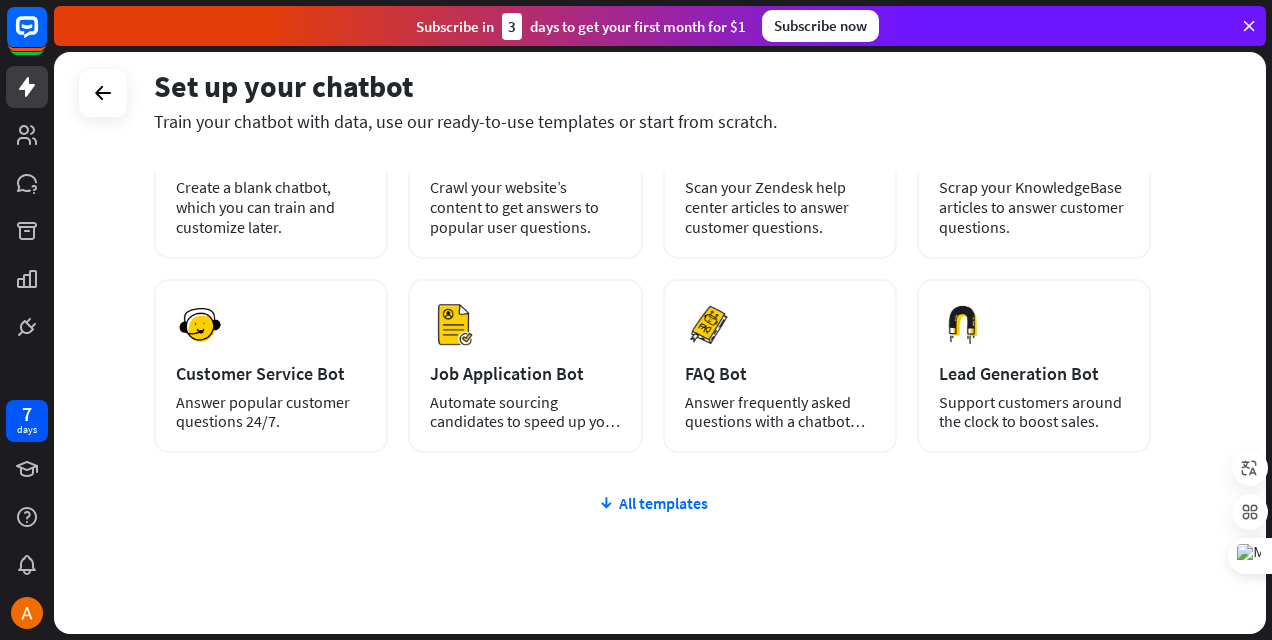 scroll, scrollTop: 238, scrollLeft: 0, axis: vertical 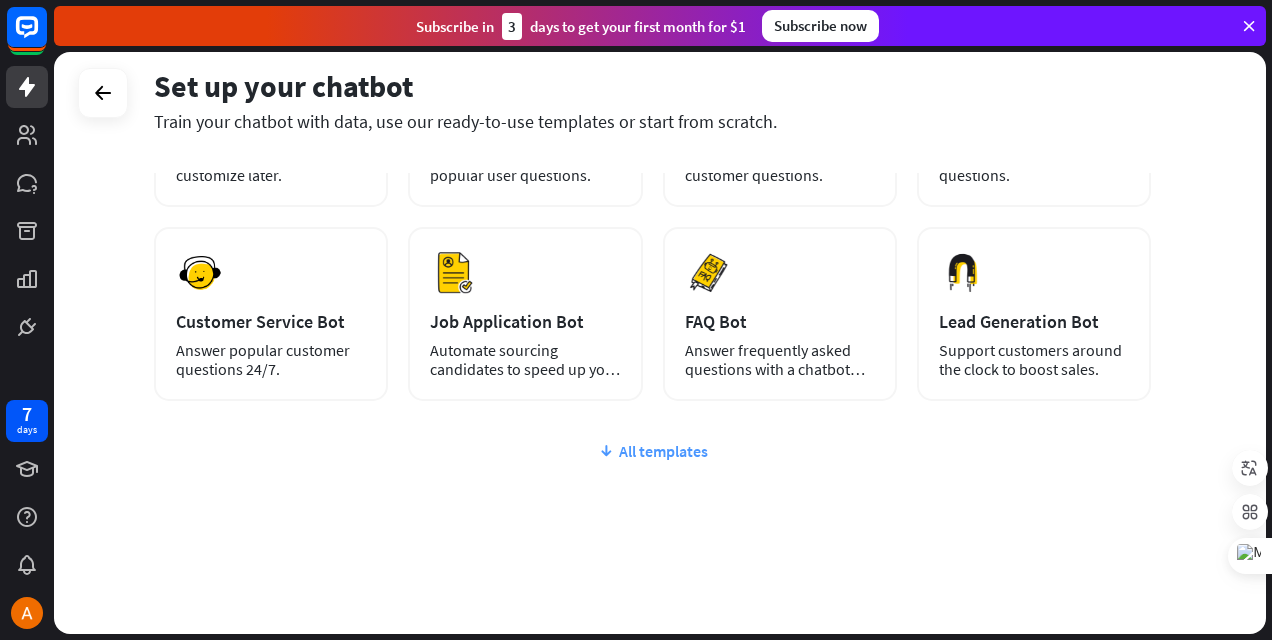 click on "All templates" at bounding box center [652, 451] 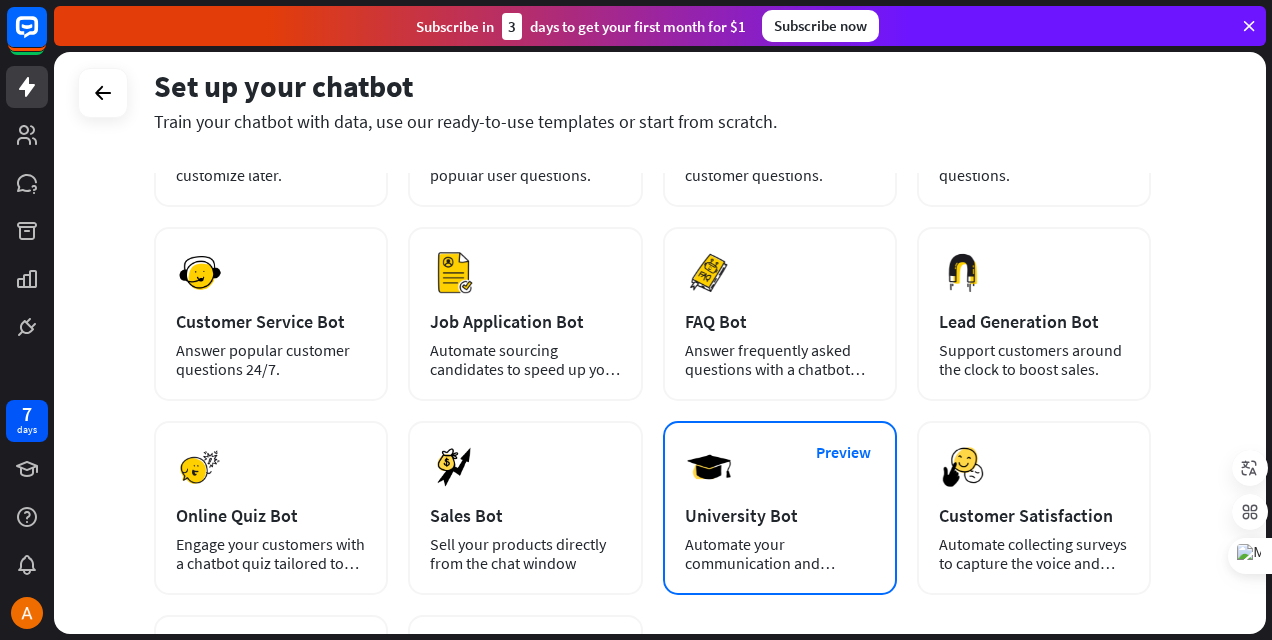 click on "Automate your communication and admission process." at bounding box center (780, 554) 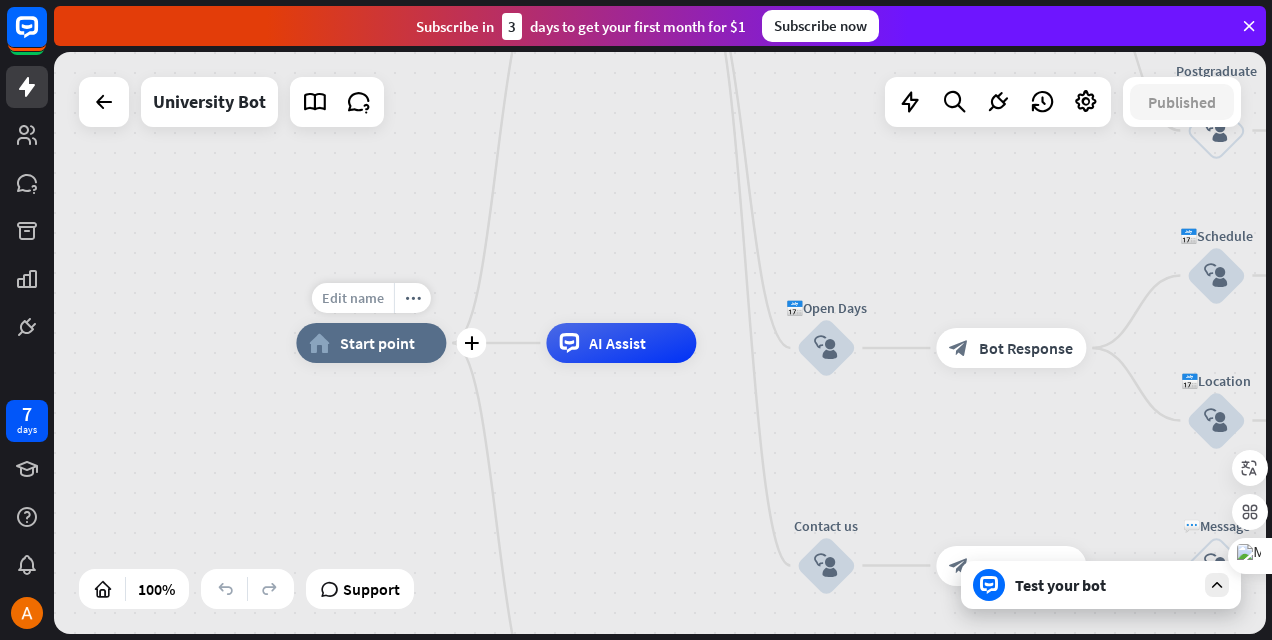 click on "Edit name" at bounding box center [353, 298] 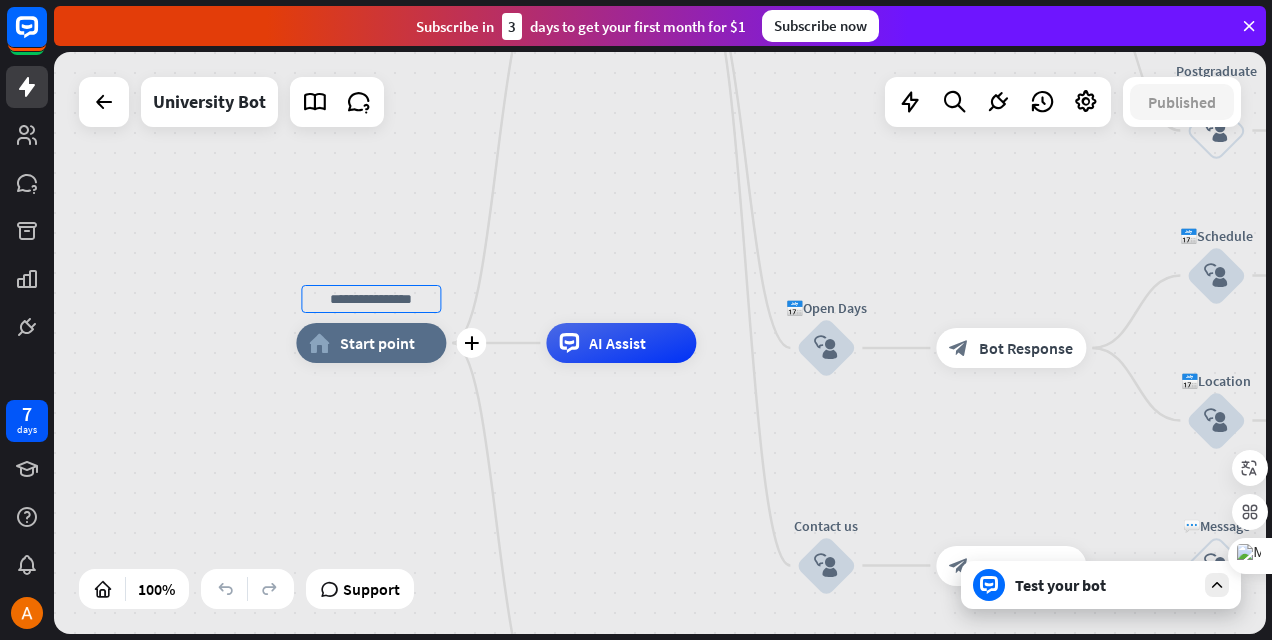 type on "*" 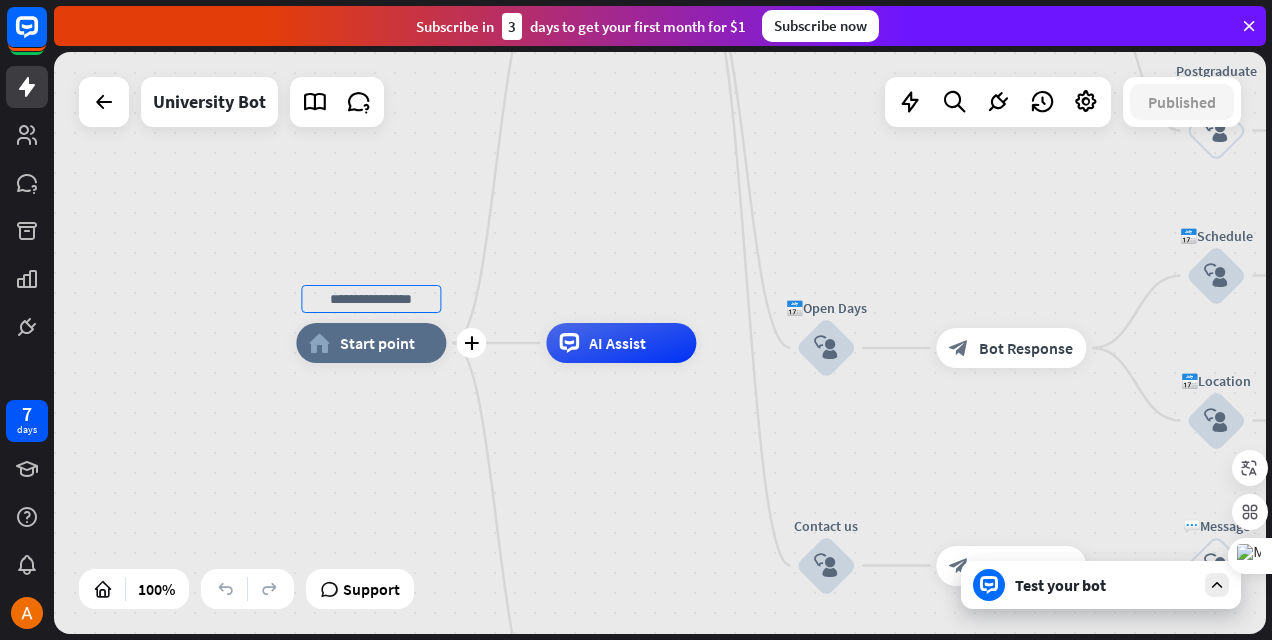 type on "*" 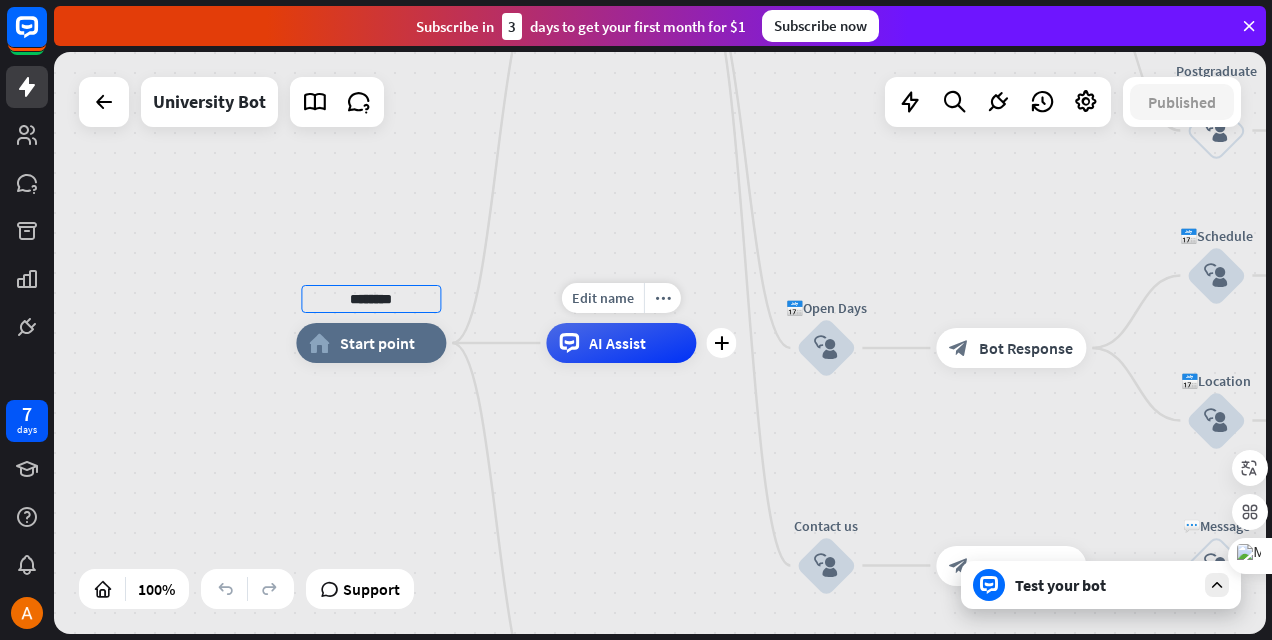 type on "********" 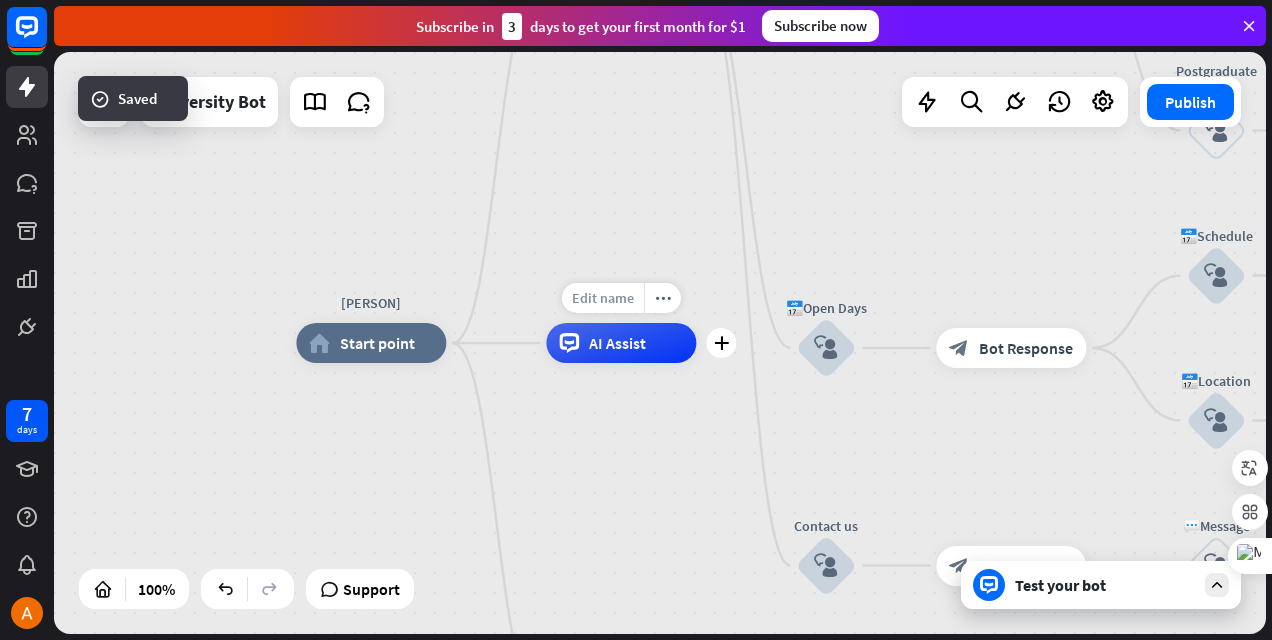 click on "Edit name" at bounding box center (603, 298) 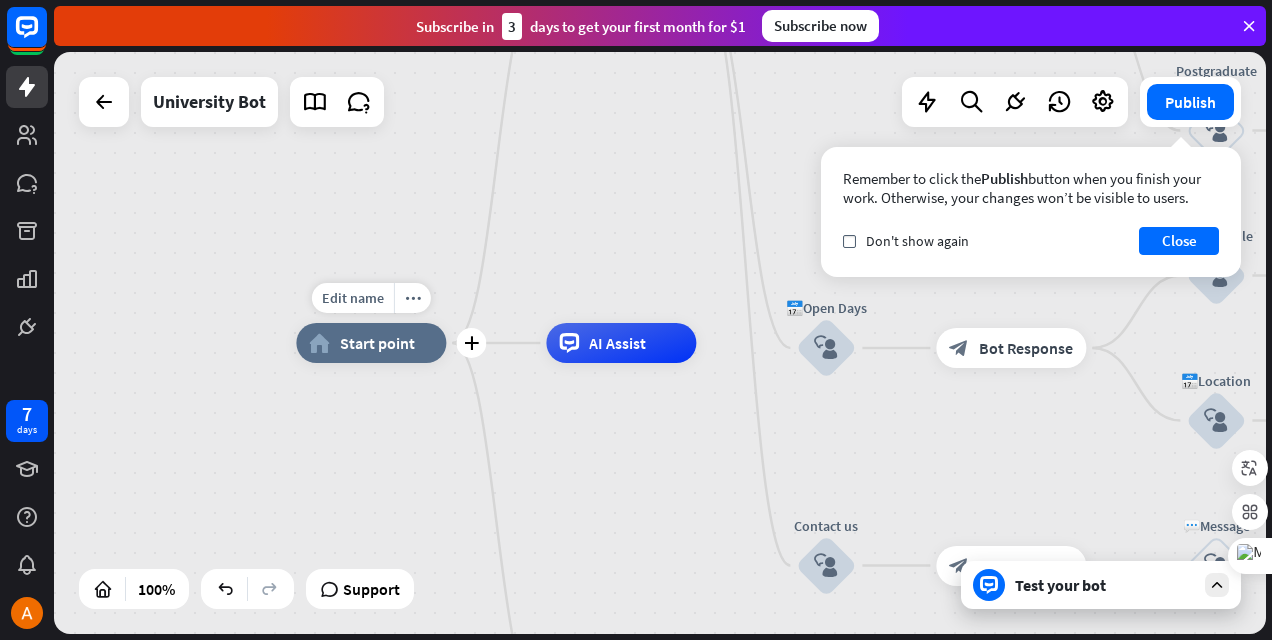 click on "Start point" at bounding box center (377, 343) 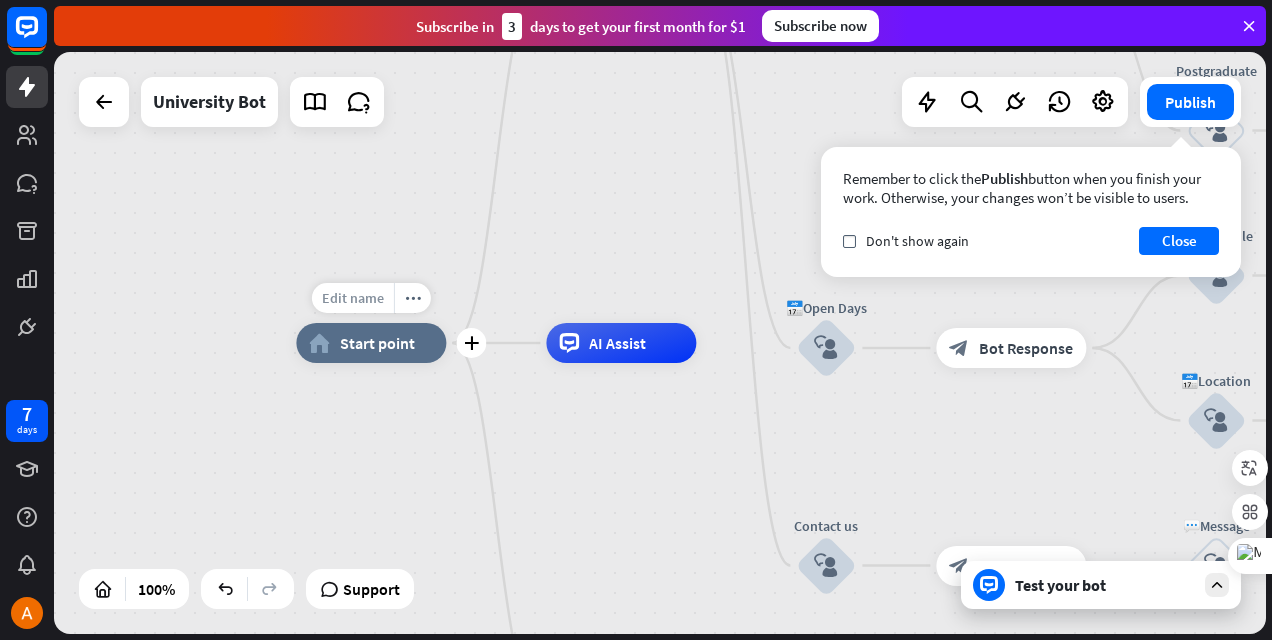 click on "Edit name" at bounding box center [353, 298] 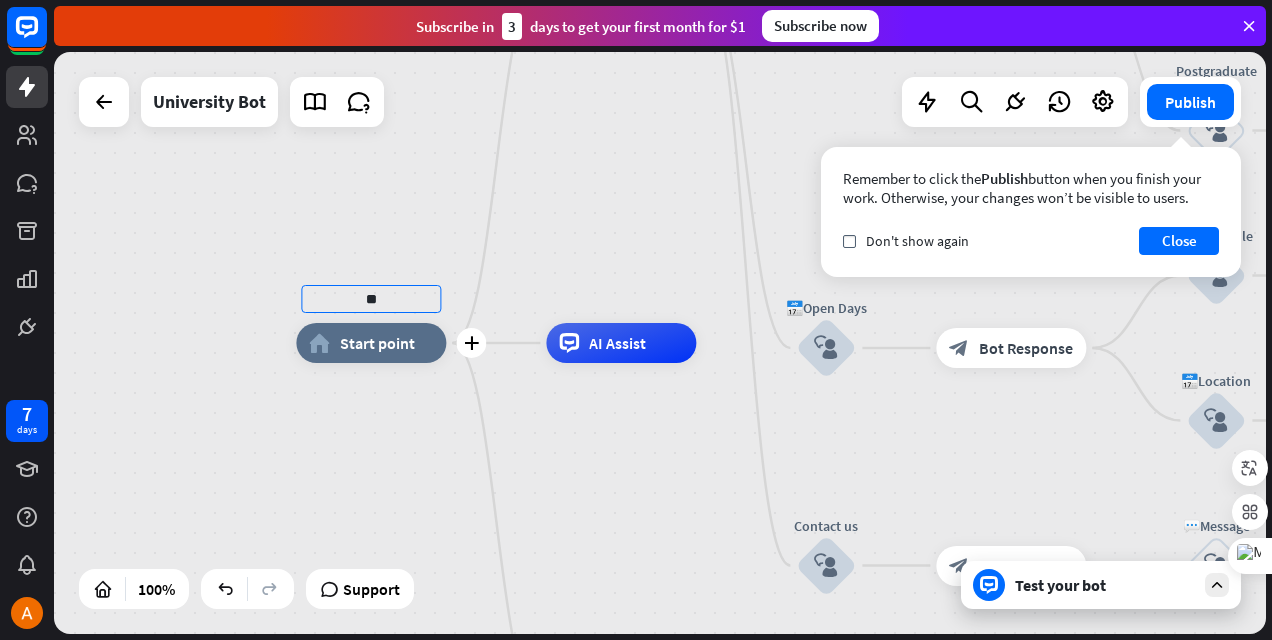 type on "*" 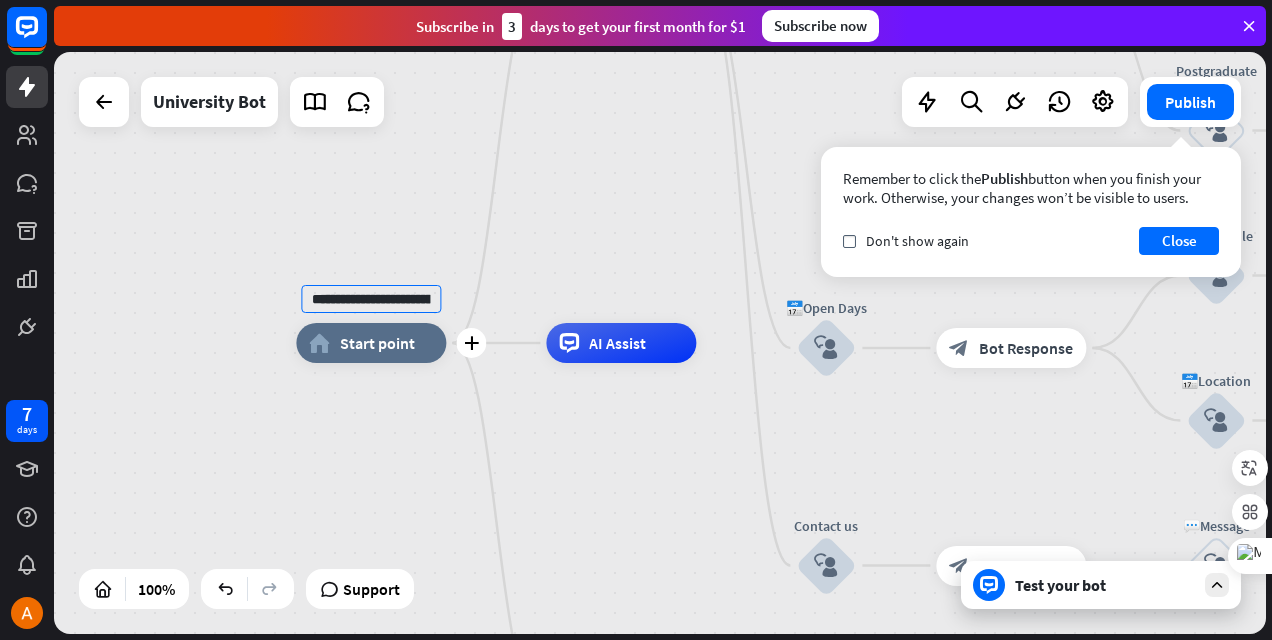 scroll, scrollTop: 0, scrollLeft: 81, axis: horizontal 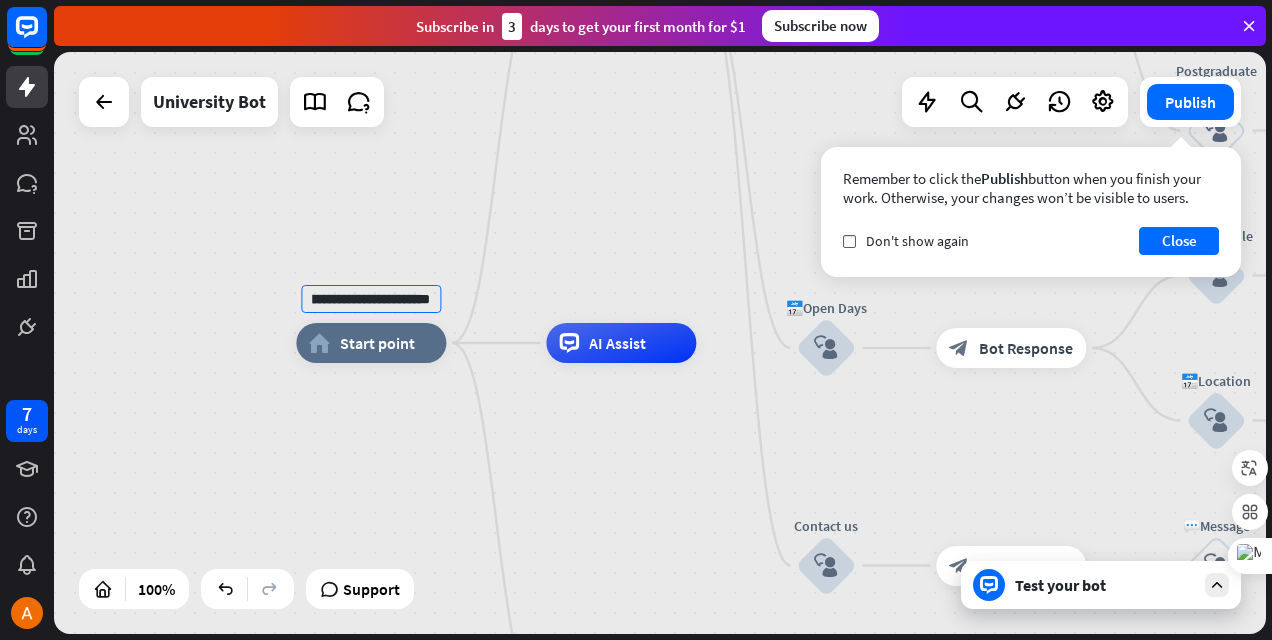 type on "**********" 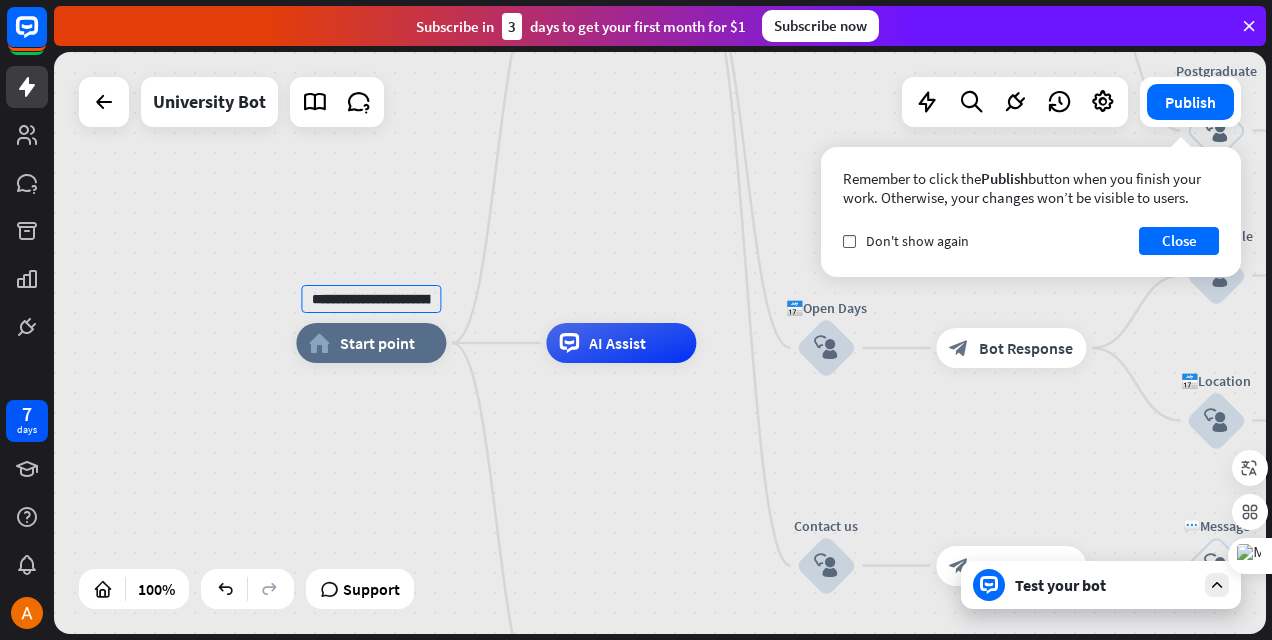 click on "**********" at bounding box center (660, 343) 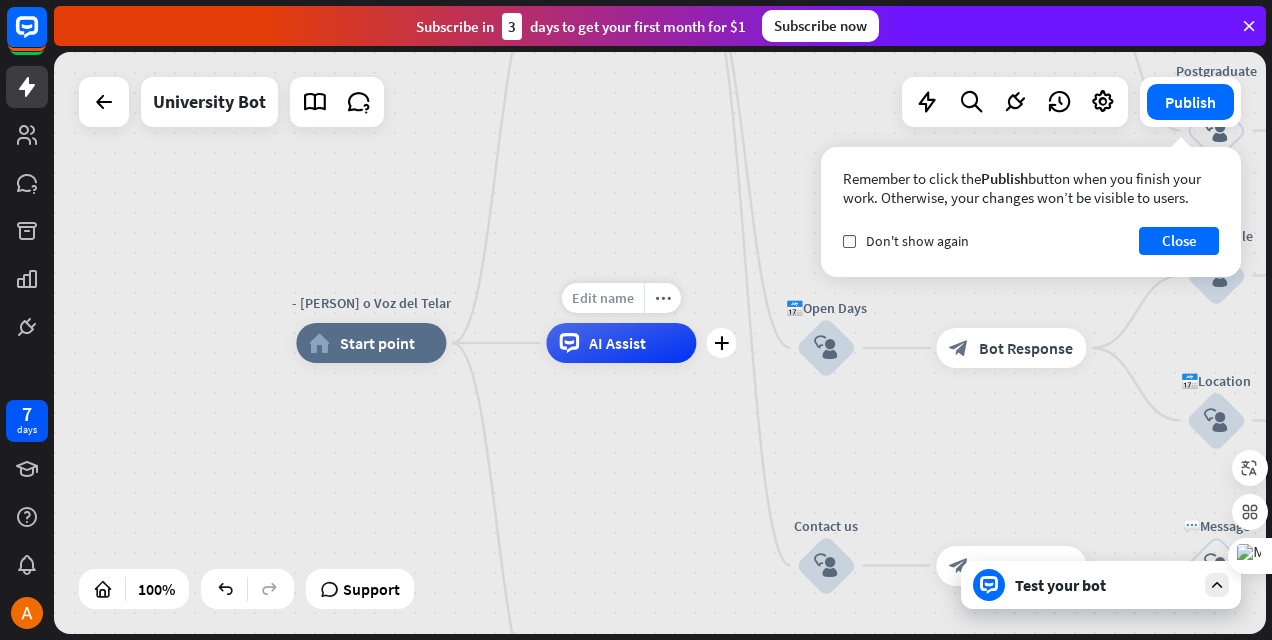click on "Edit name" at bounding box center [603, 298] 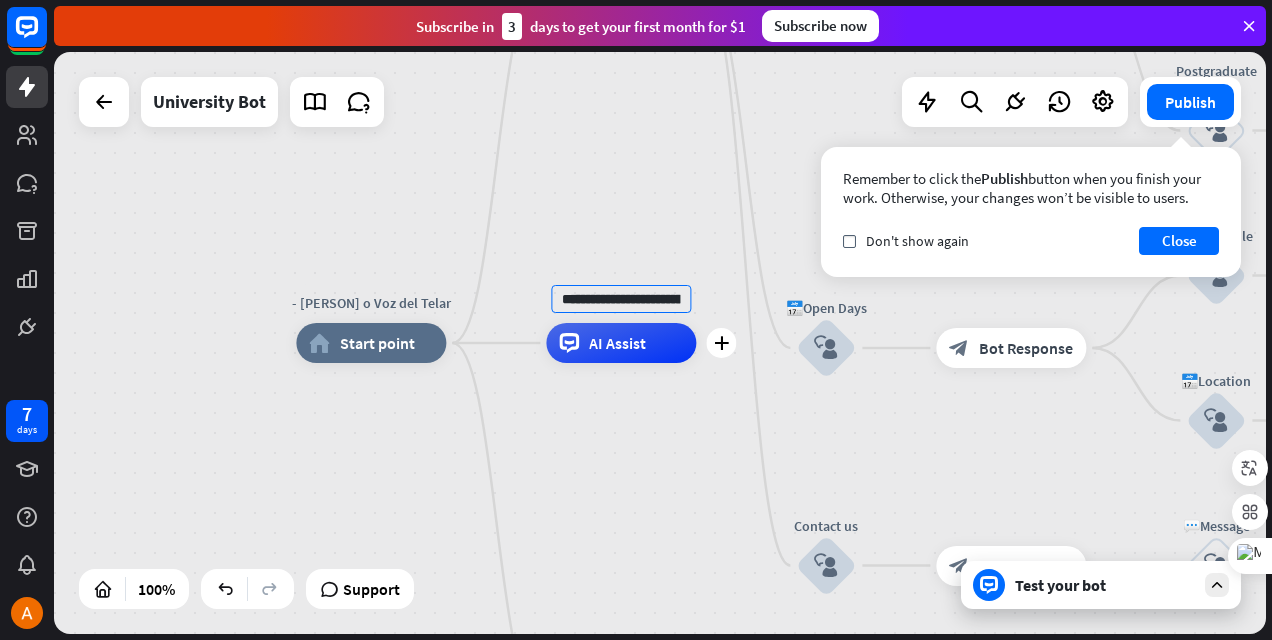 scroll, scrollTop: 0, scrollLeft: 242, axis: horizontal 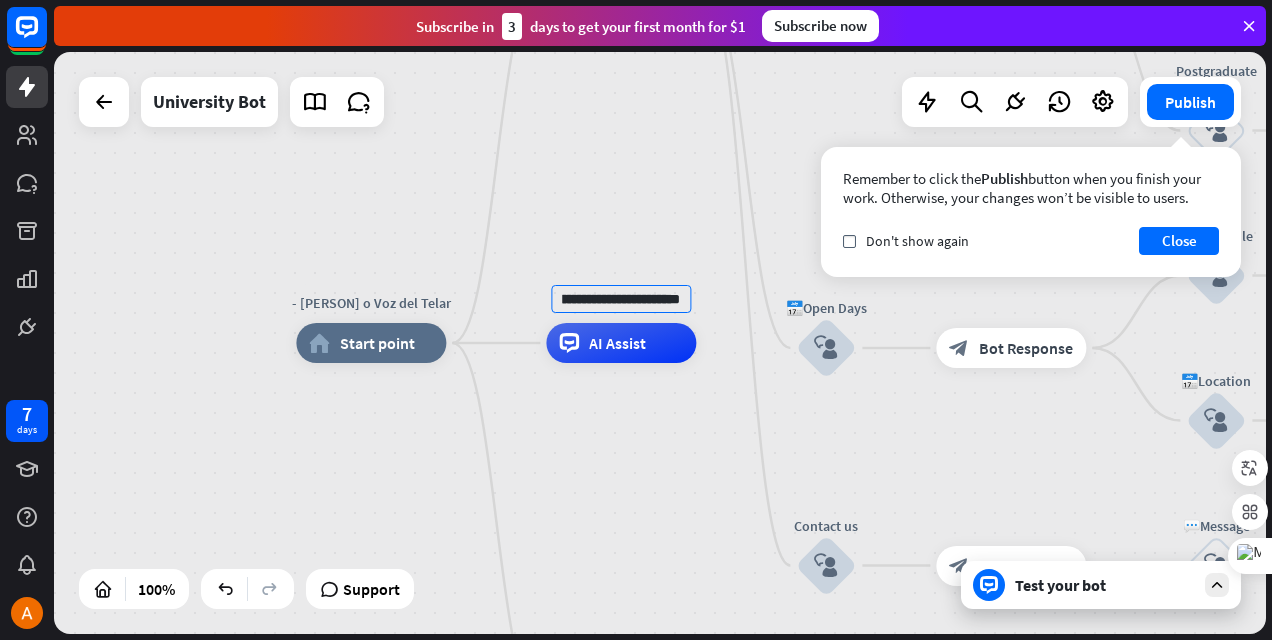 type on "**********" 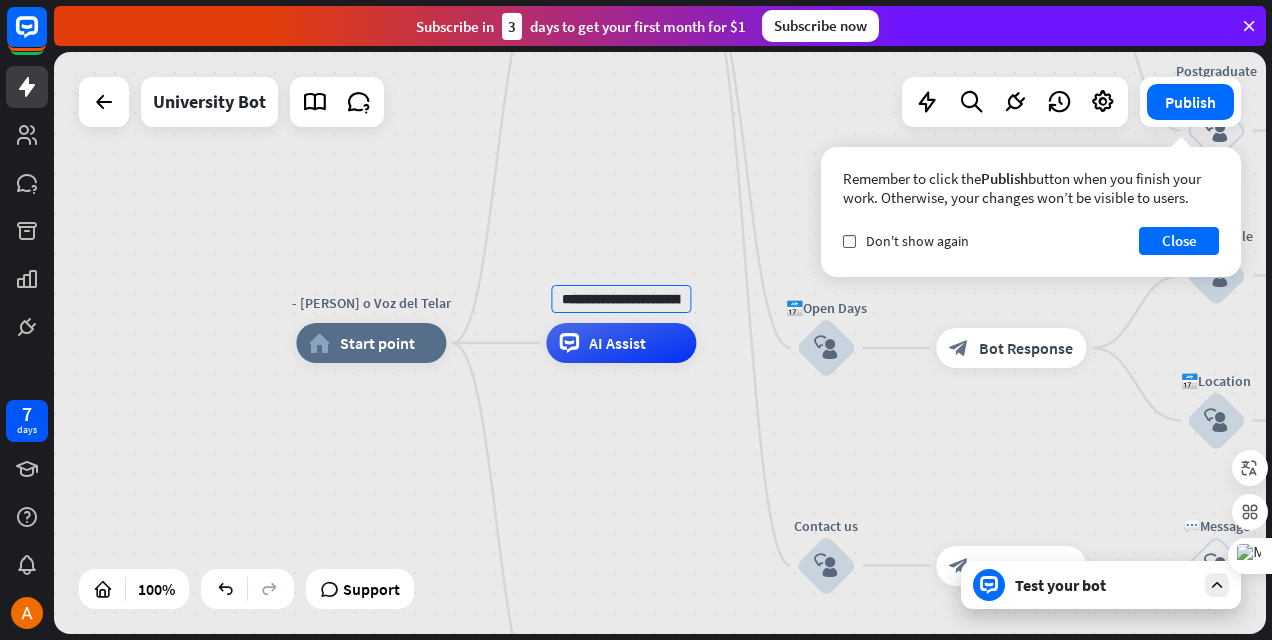click on "- [PERSON] o Voz del Telar home_2 Start point Welcome message block_bot_response Bot Response ✨Main menu block_user_input block_bot_response Bot Response 📝How to apply? block_user_input block_bot_response Bot Response ⏰Bachelor - deadlines block_user_input block_bot_response Bot Response ⏰Master - deadlines block_user_input block_bot_response Bot Response ⏰Postgraduate - deadlines block_user_input block_bot_response Bot Response 🎓Courses block_user_input block_bot_response Bot Response Undergraduate block_user_input block_bot_response Bot Response Masters block_user_input block_bot_response Bot Response Postgraduate Courses" at bounding box center (660, 343) 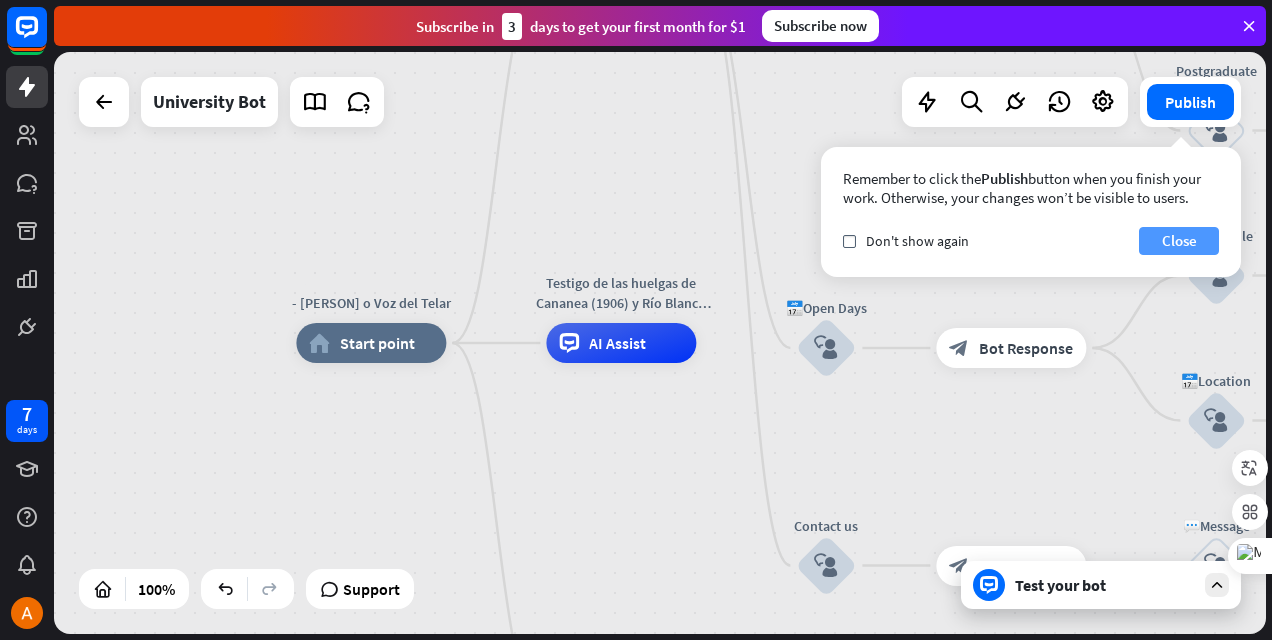 click on "Close" at bounding box center (1179, 241) 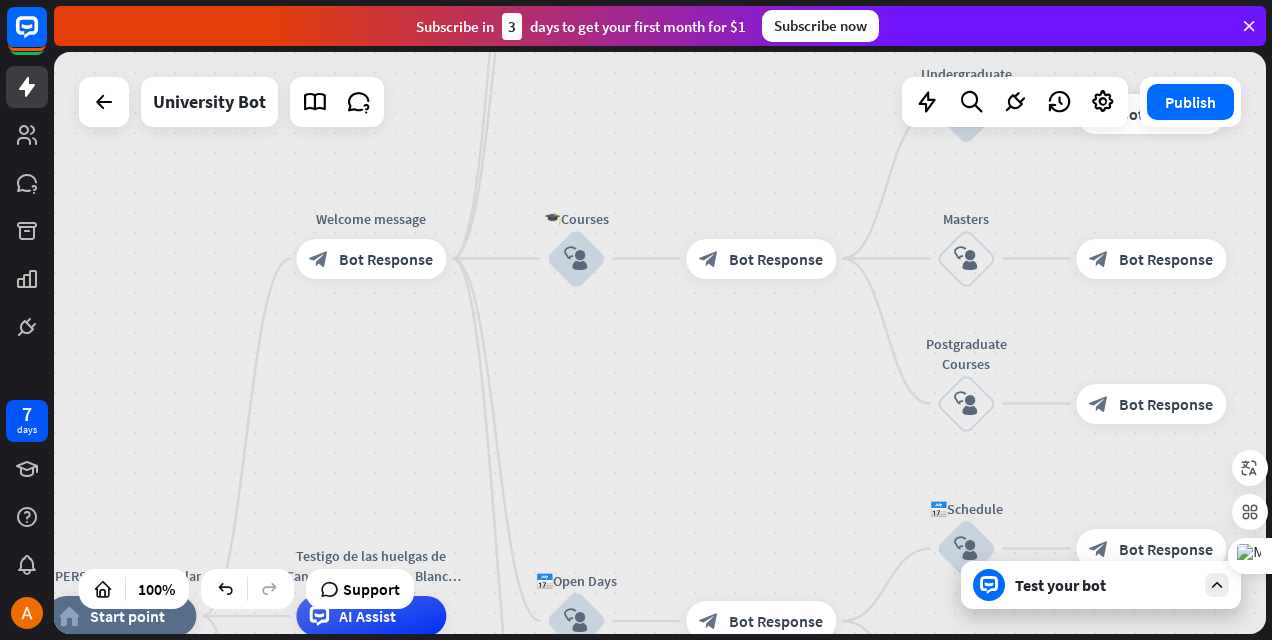 drag, startPoint x: 914, startPoint y: 413, endPoint x: 664, endPoint y: 686, distance: 370.1743 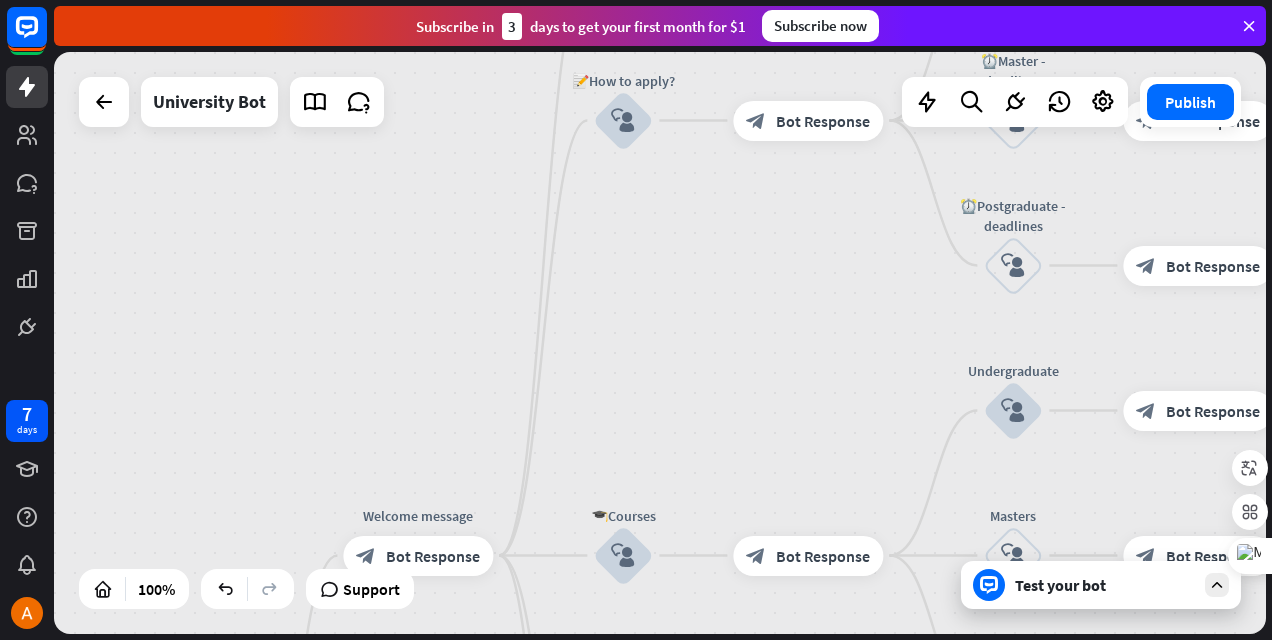drag, startPoint x: 682, startPoint y: 394, endPoint x: 726, endPoint y: 691, distance: 300.24158 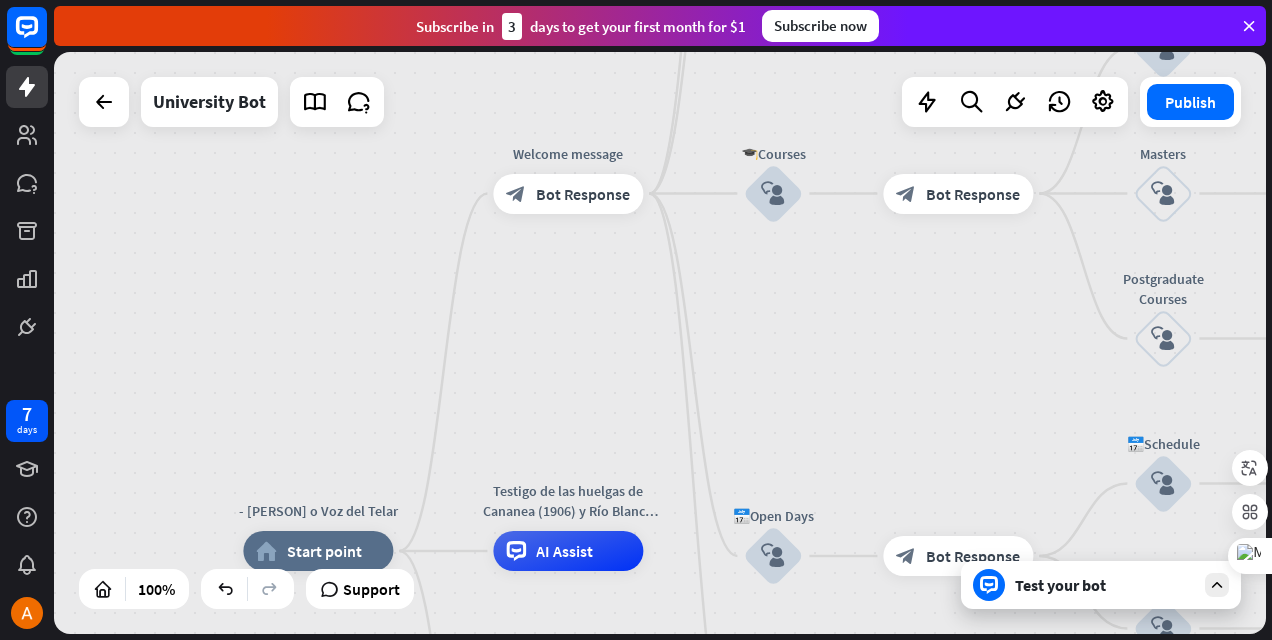 drag, startPoint x: 739, startPoint y: 438, endPoint x: 892, endPoint y: 76, distance: 393.0051 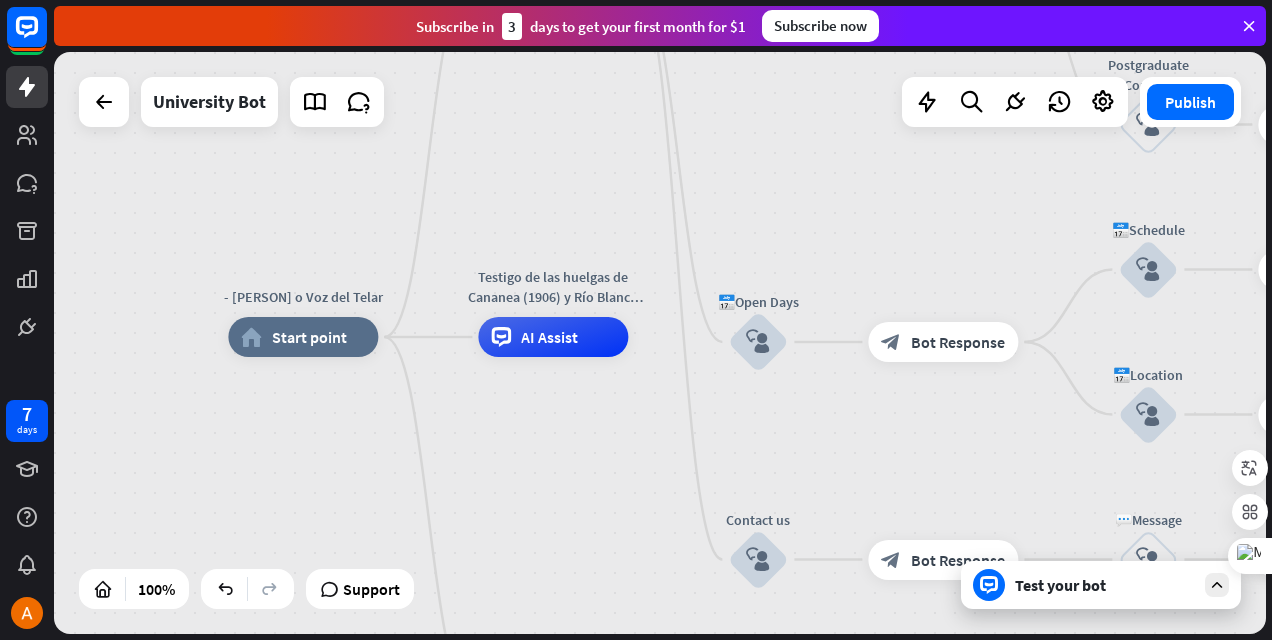 drag, startPoint x: 830, startPoint y: 399, endPoint x: 815, endPoint y: 185, distance: 214.52505 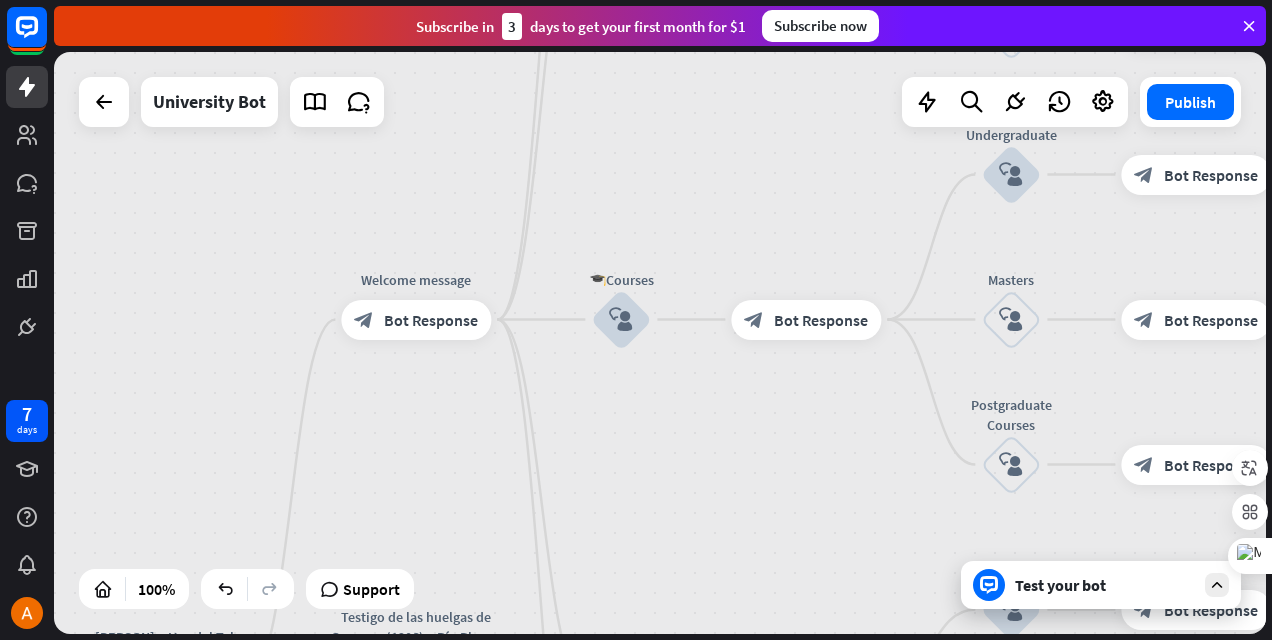 drag, startPoint x: 803, startPoint y: 176, endPoint x: 663, endPoint y: 556, distance: 404.96915 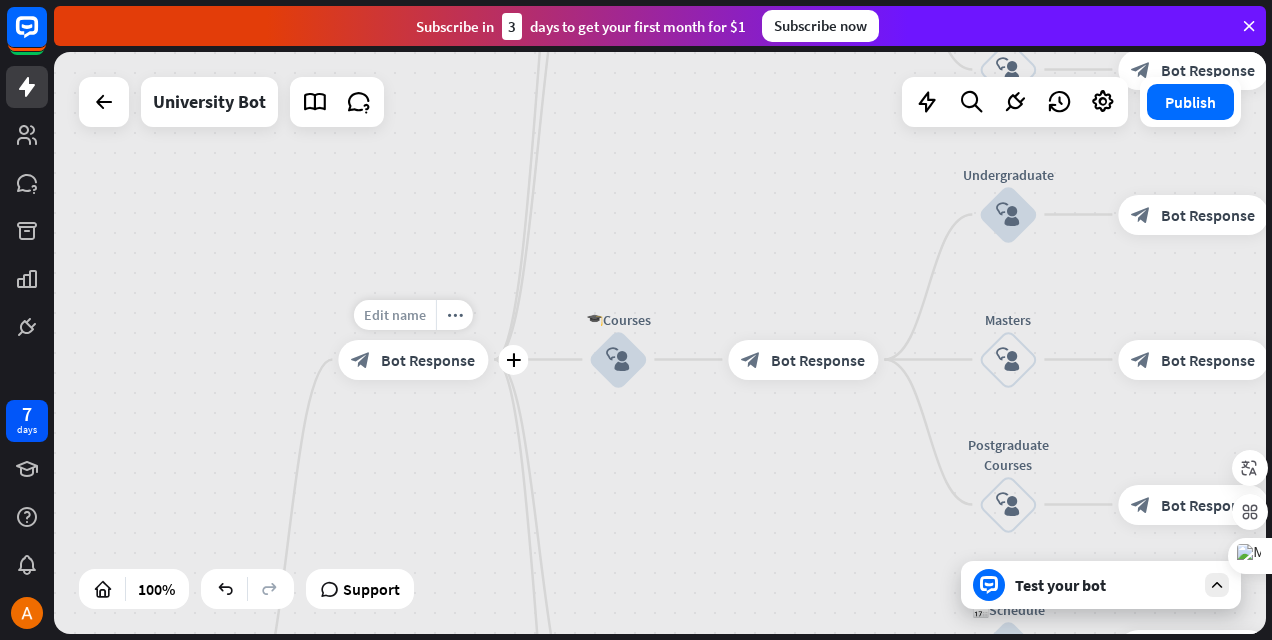 click on "Edit name" at bounding box center [395, 315] 